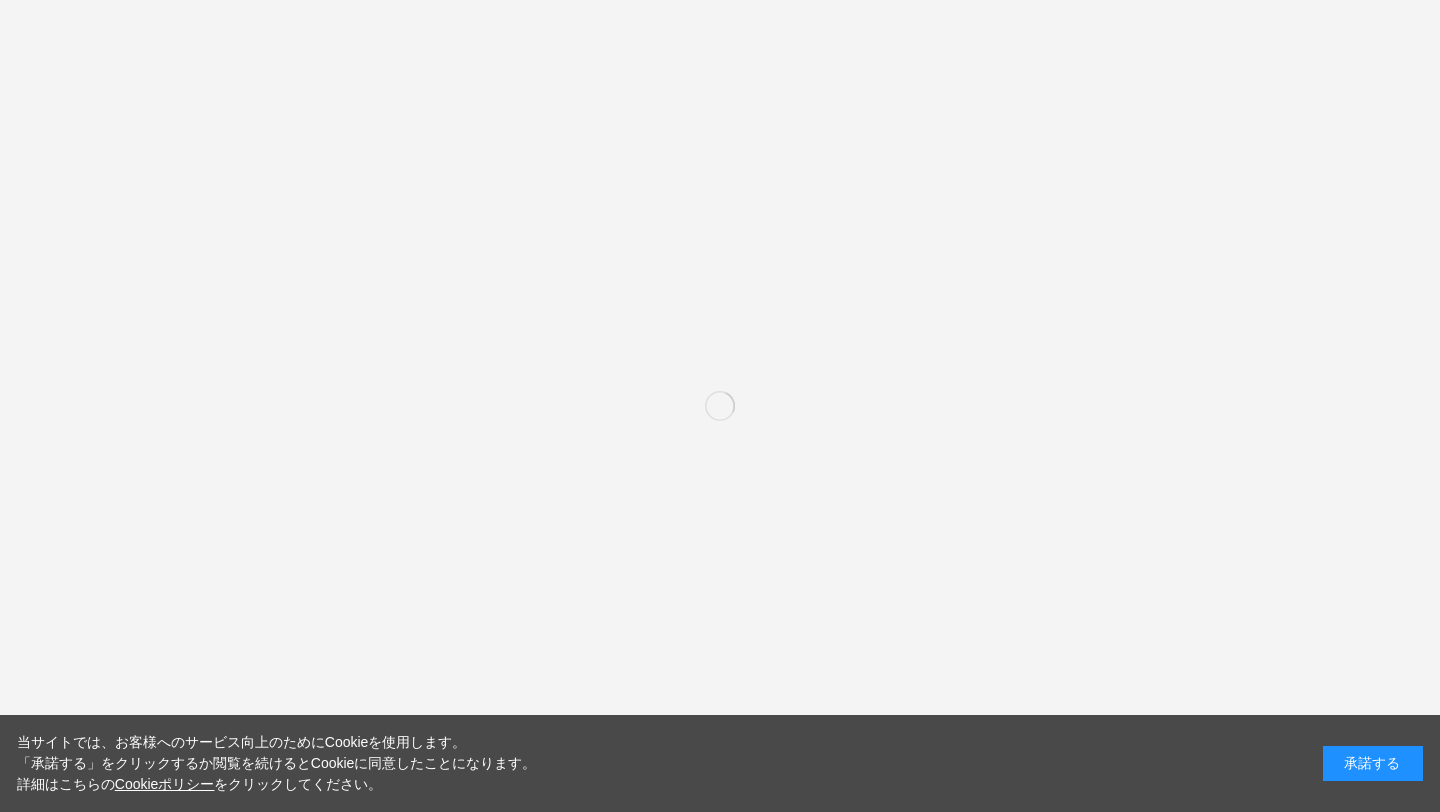 scroll, scrollTop: 0, scrollLeft: 0, axis: both 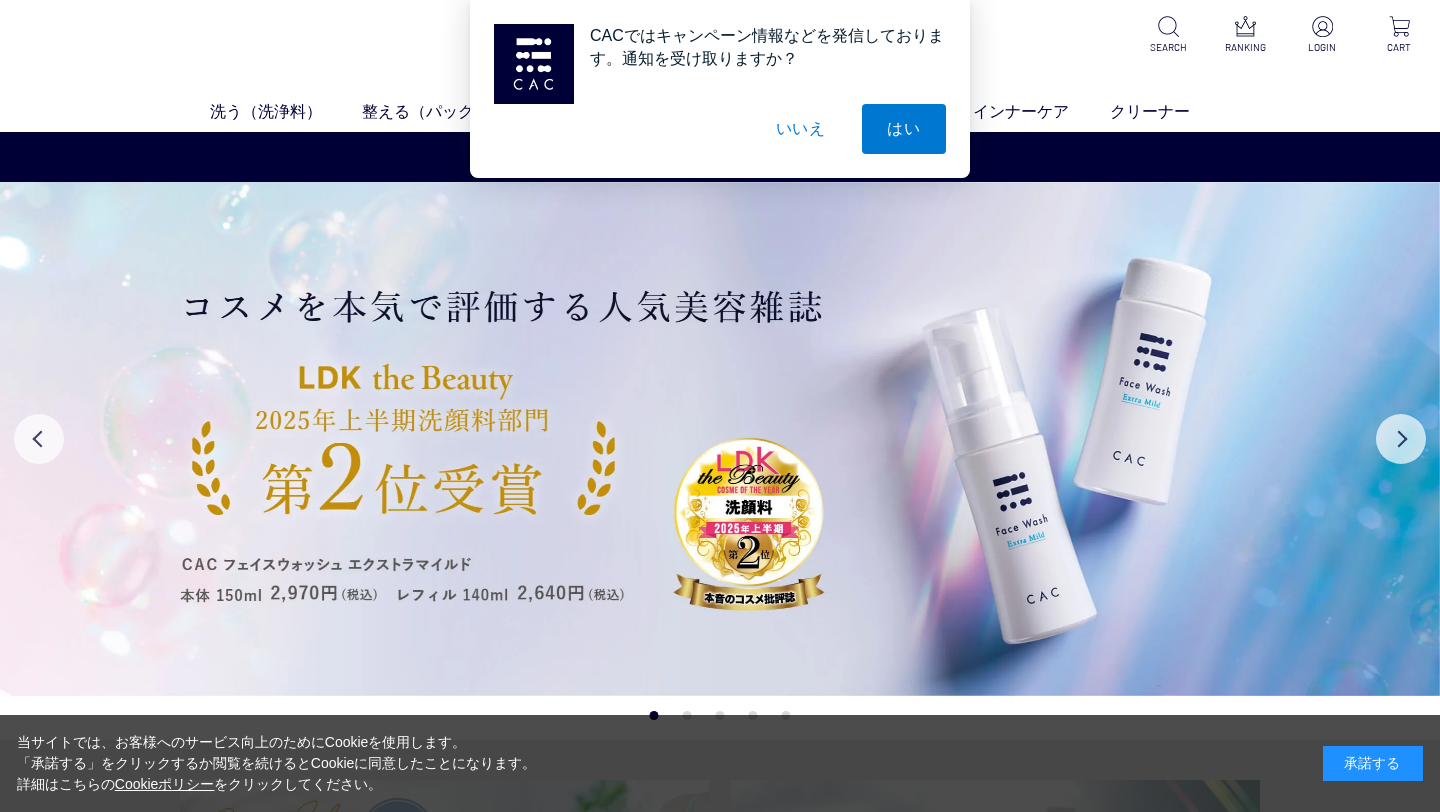 click on "いいえ" at bounding box center [801, 129] 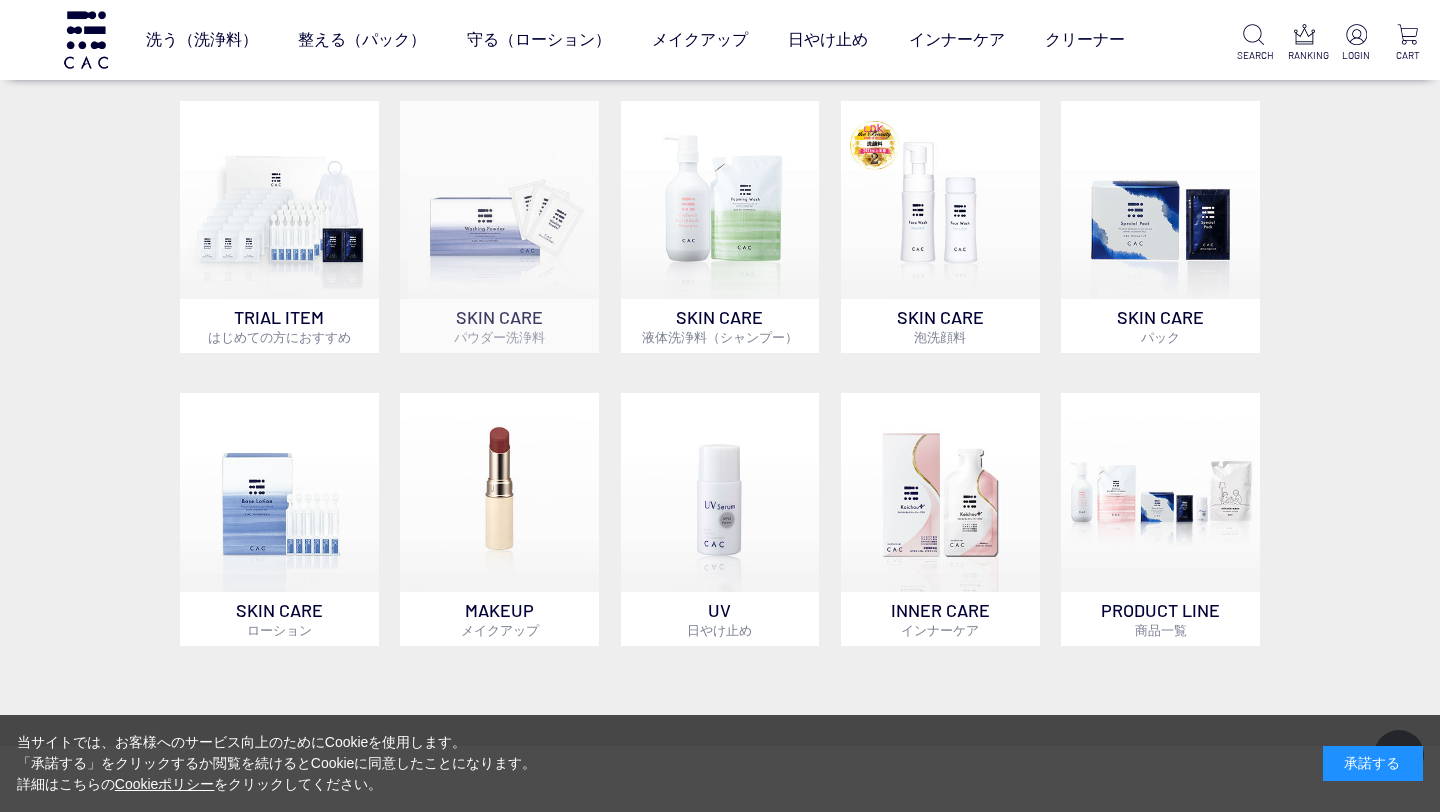 scroll, scrollTop: 821, scrollLeft: 0, axis: vertical 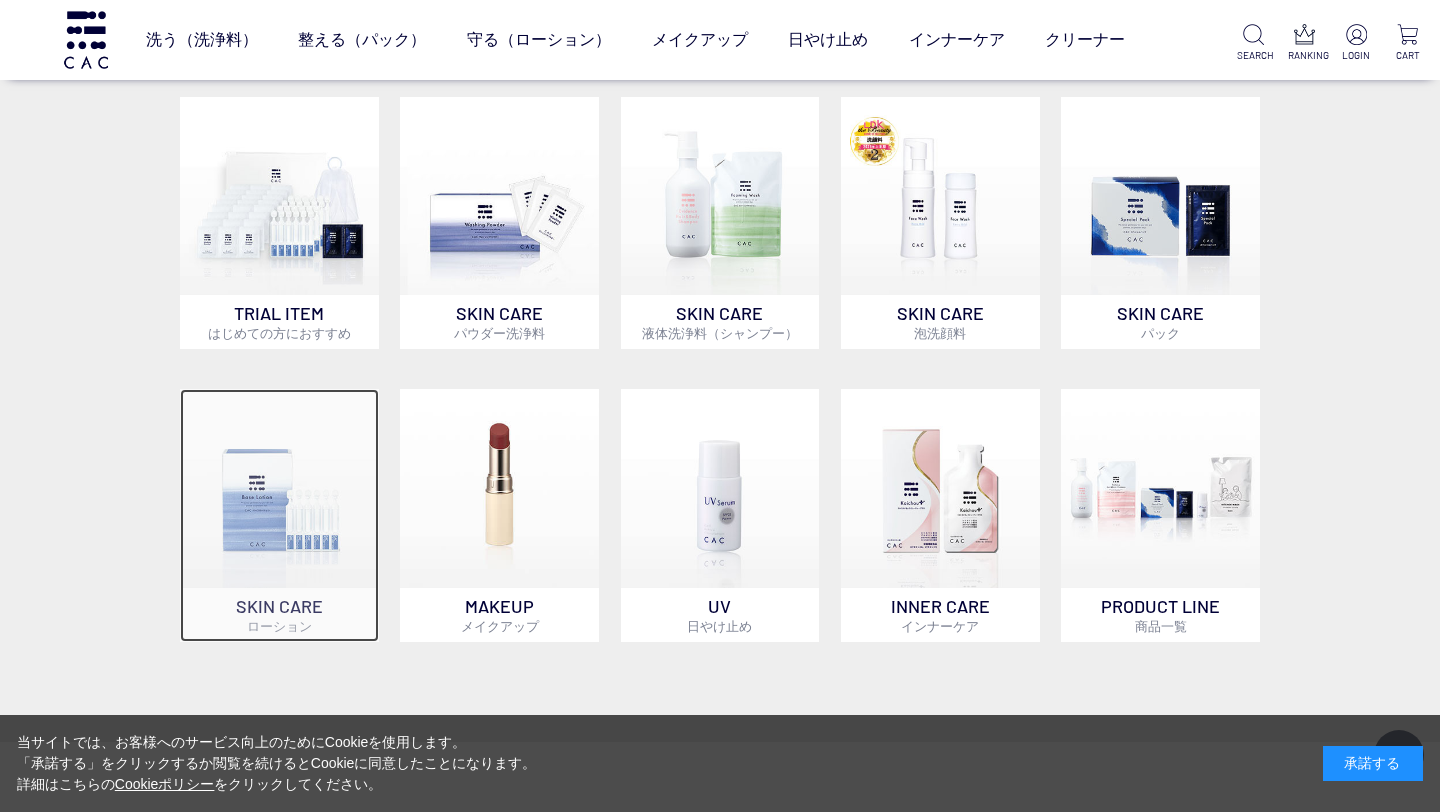 click at bounding box center [279, 488] 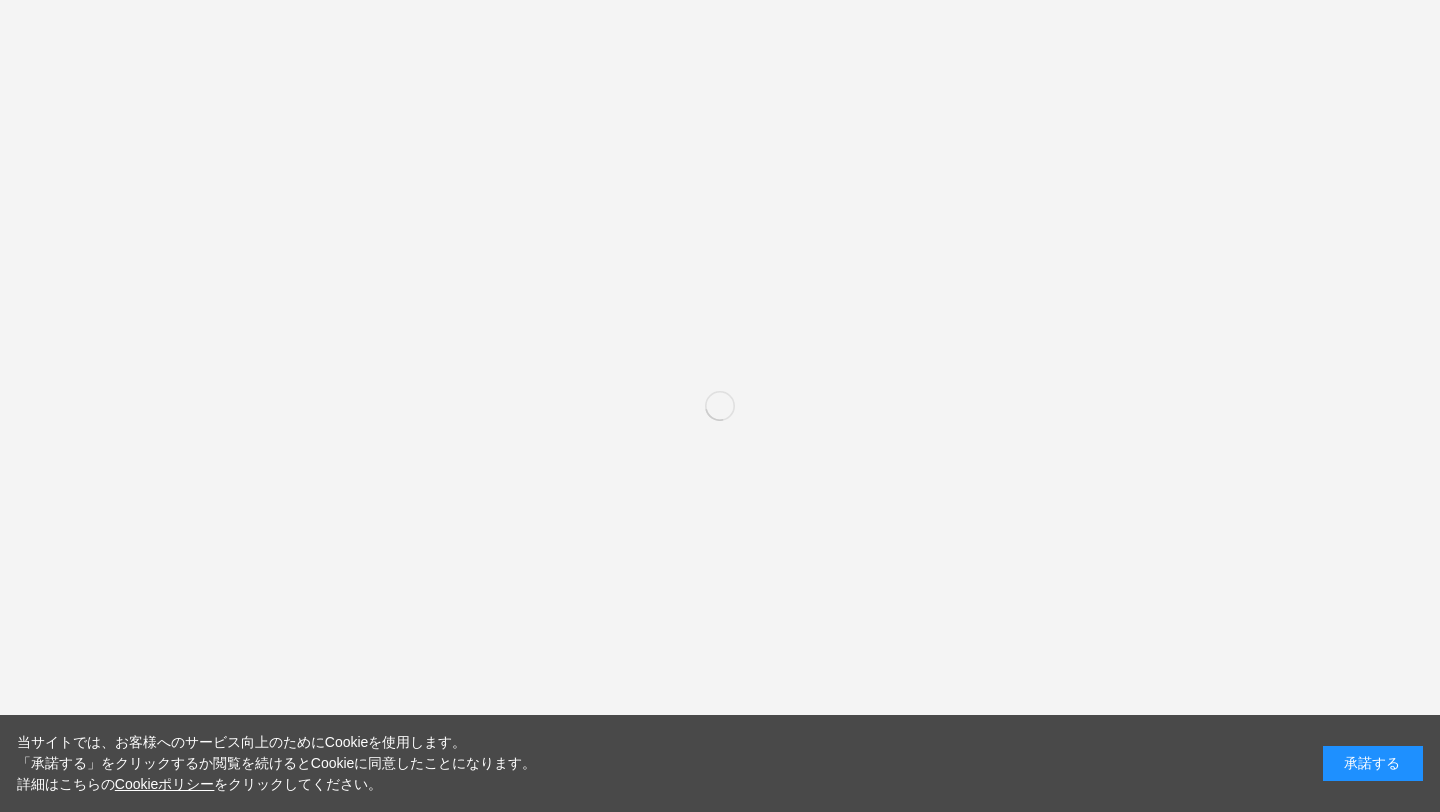 scroll, scrollTop: 0, scrollLeft: 0, axis: both 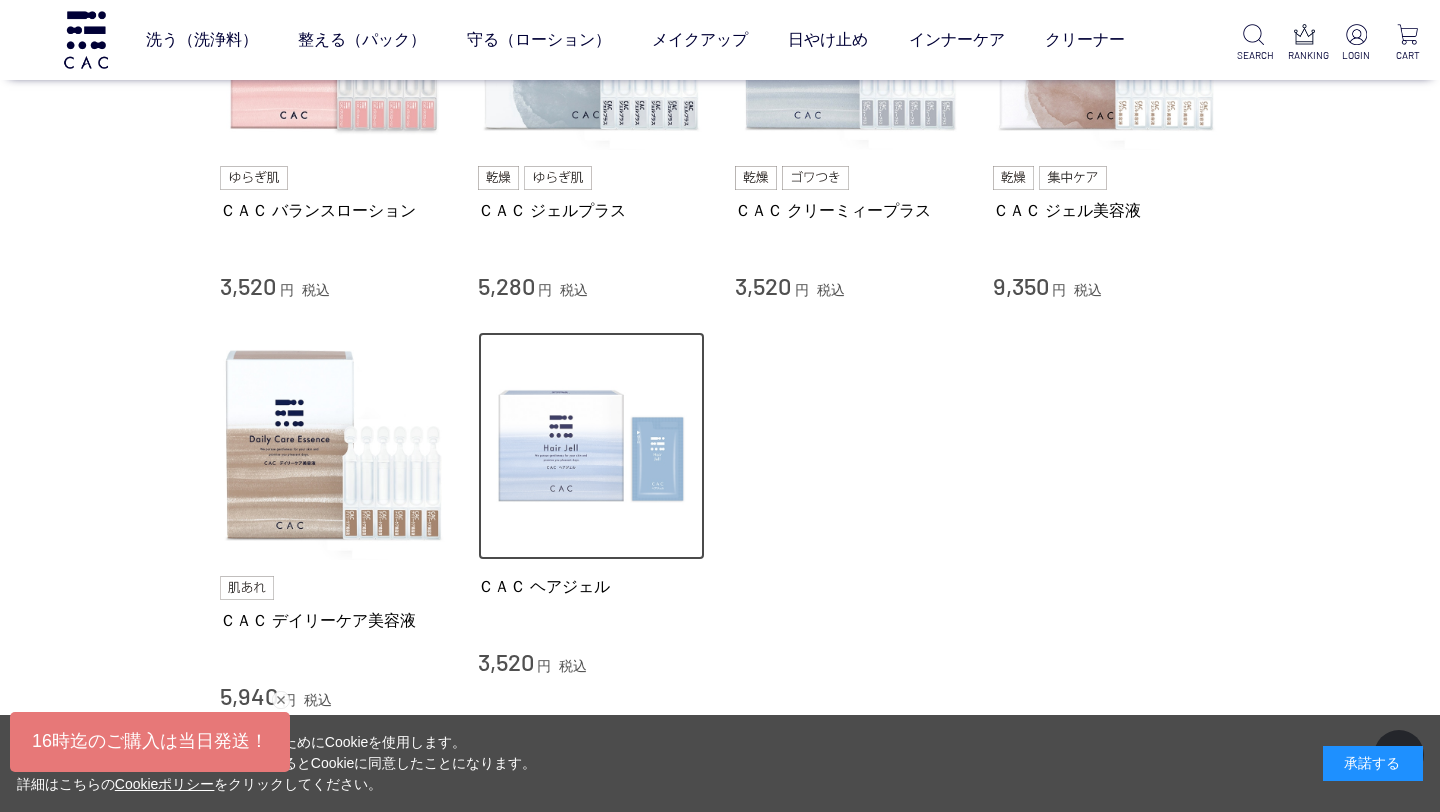 click at bounding box center [592, 446] 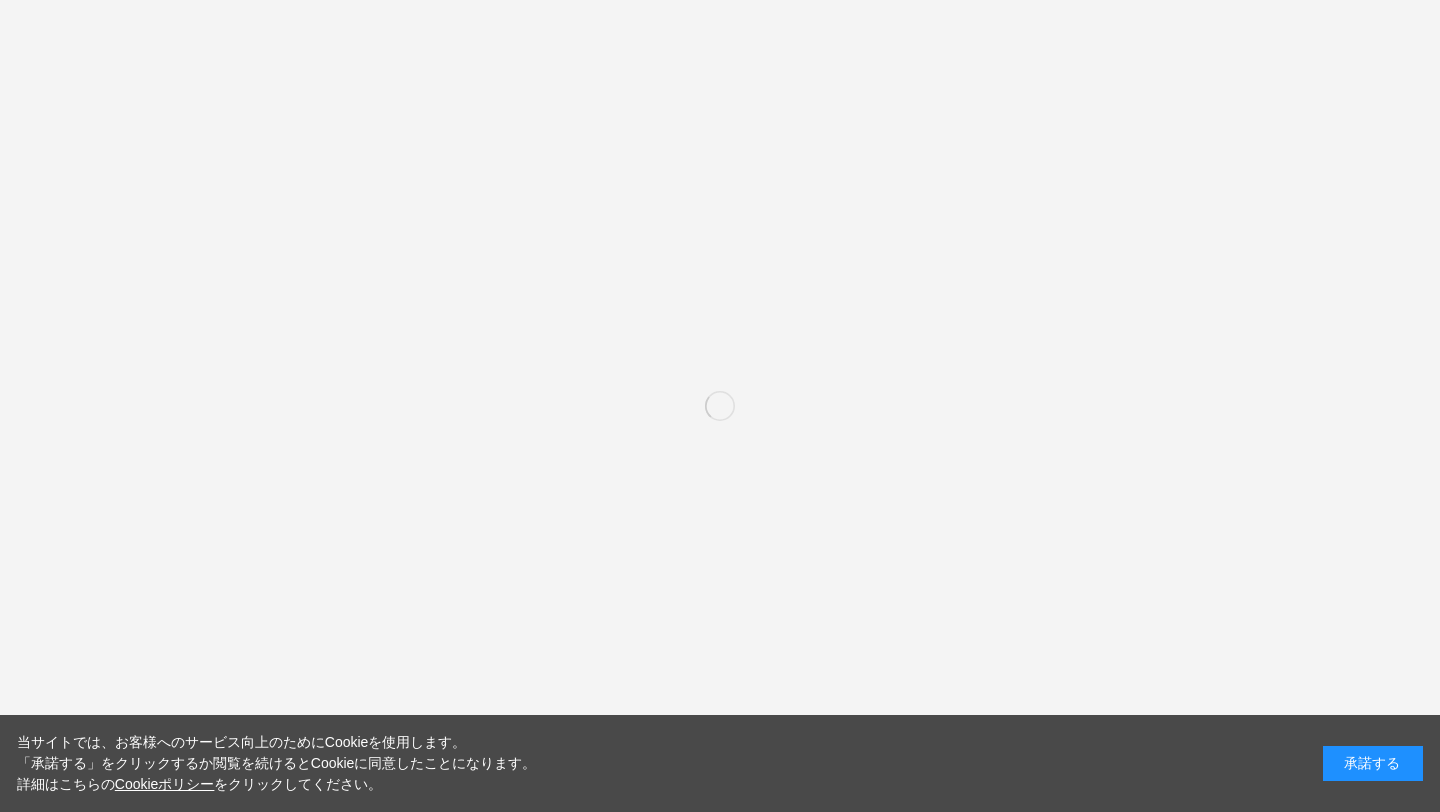 scroll, scrollTop: 0, scrollLeft: 0, axis: both 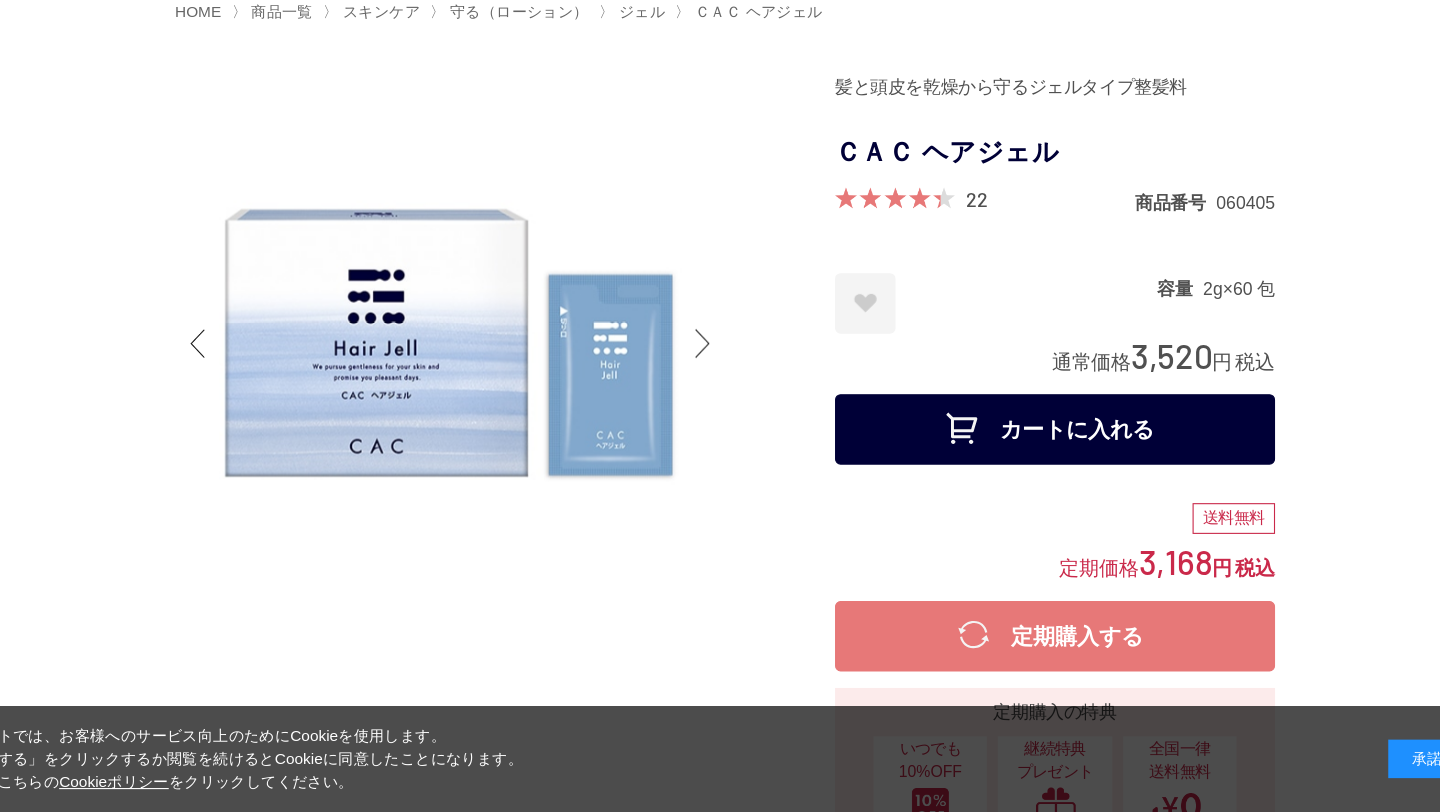 click at bounding box center (700, 386) 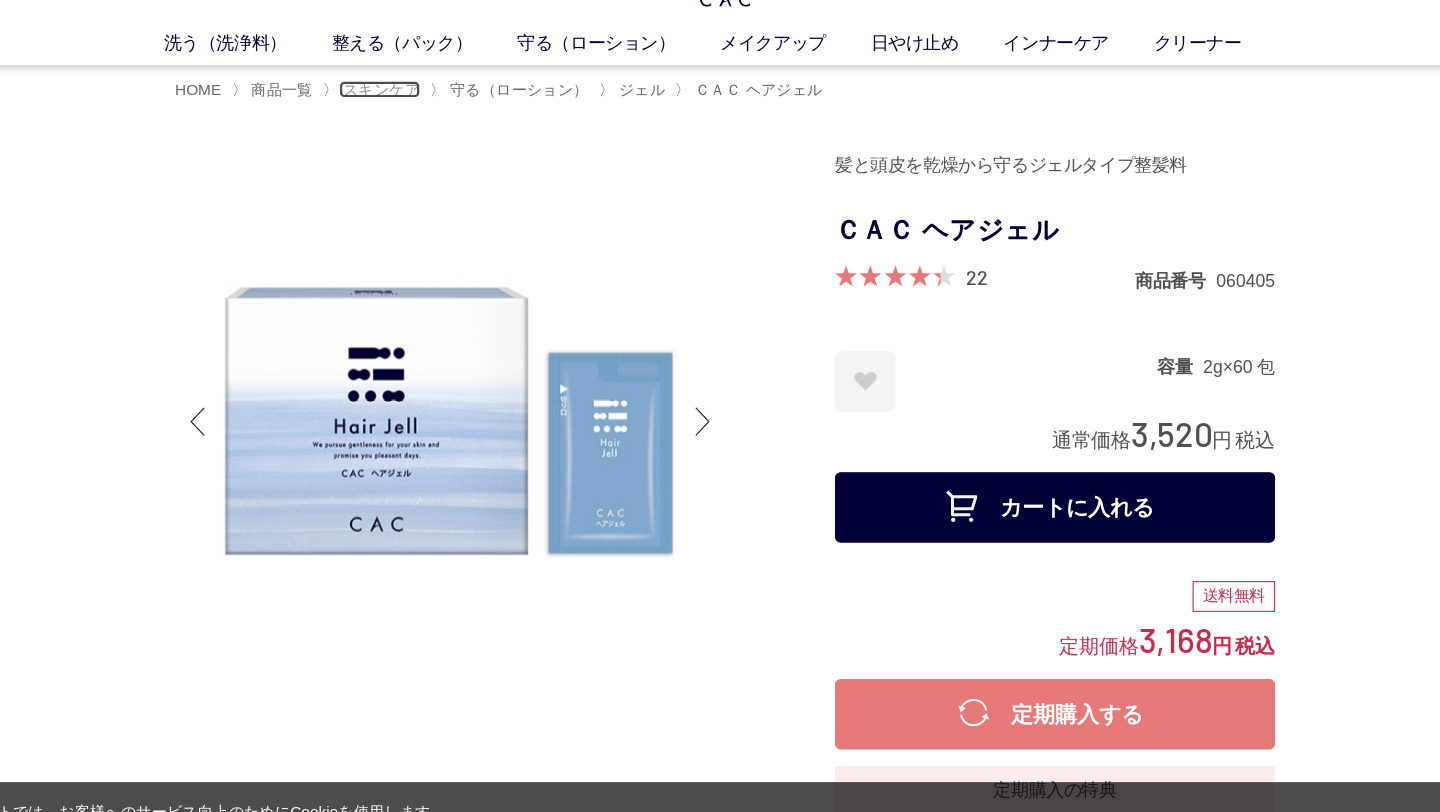 click on "スキンケア" at bounding box center [408, 85] 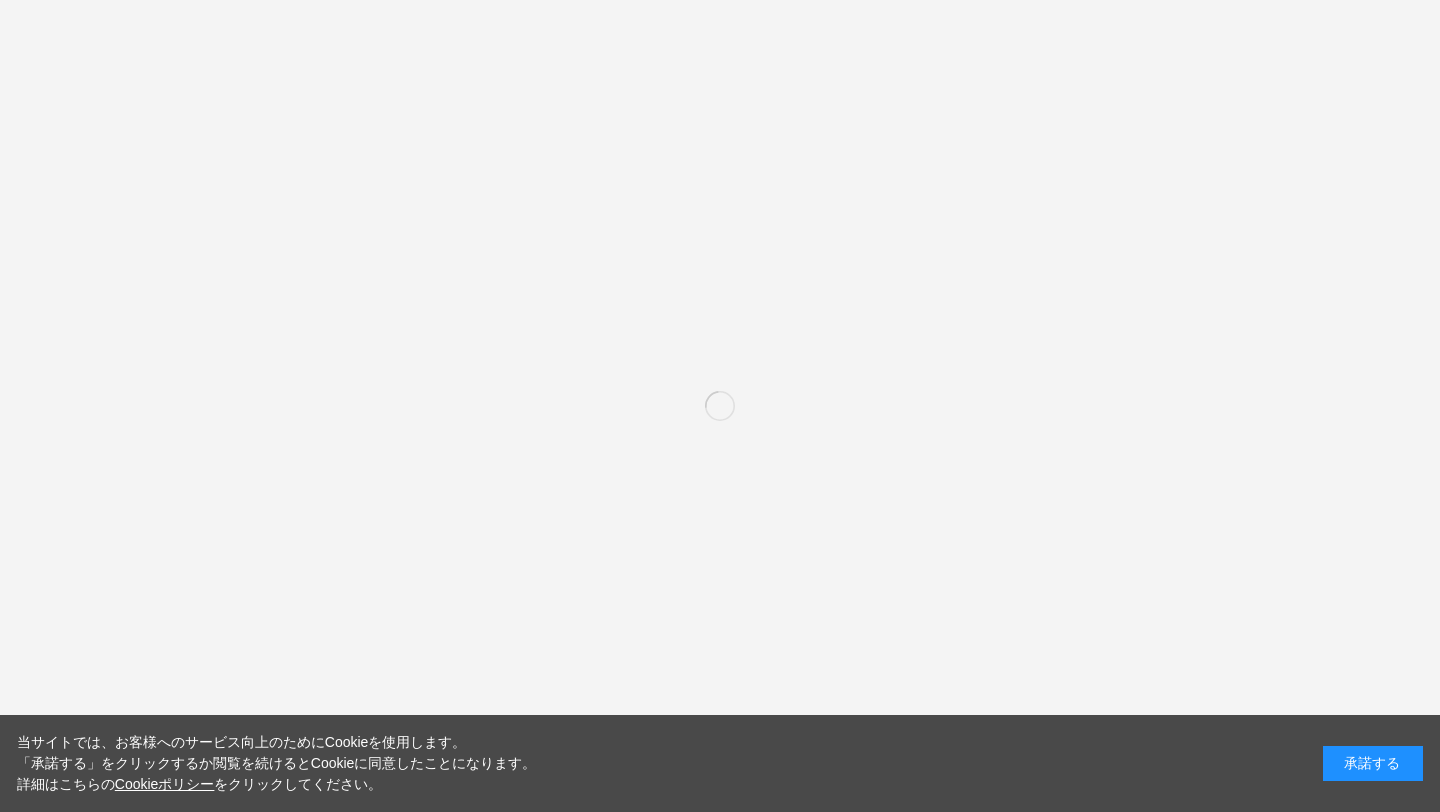 scroll, scrollTop: 0, scrollLeft: 0, axis: both 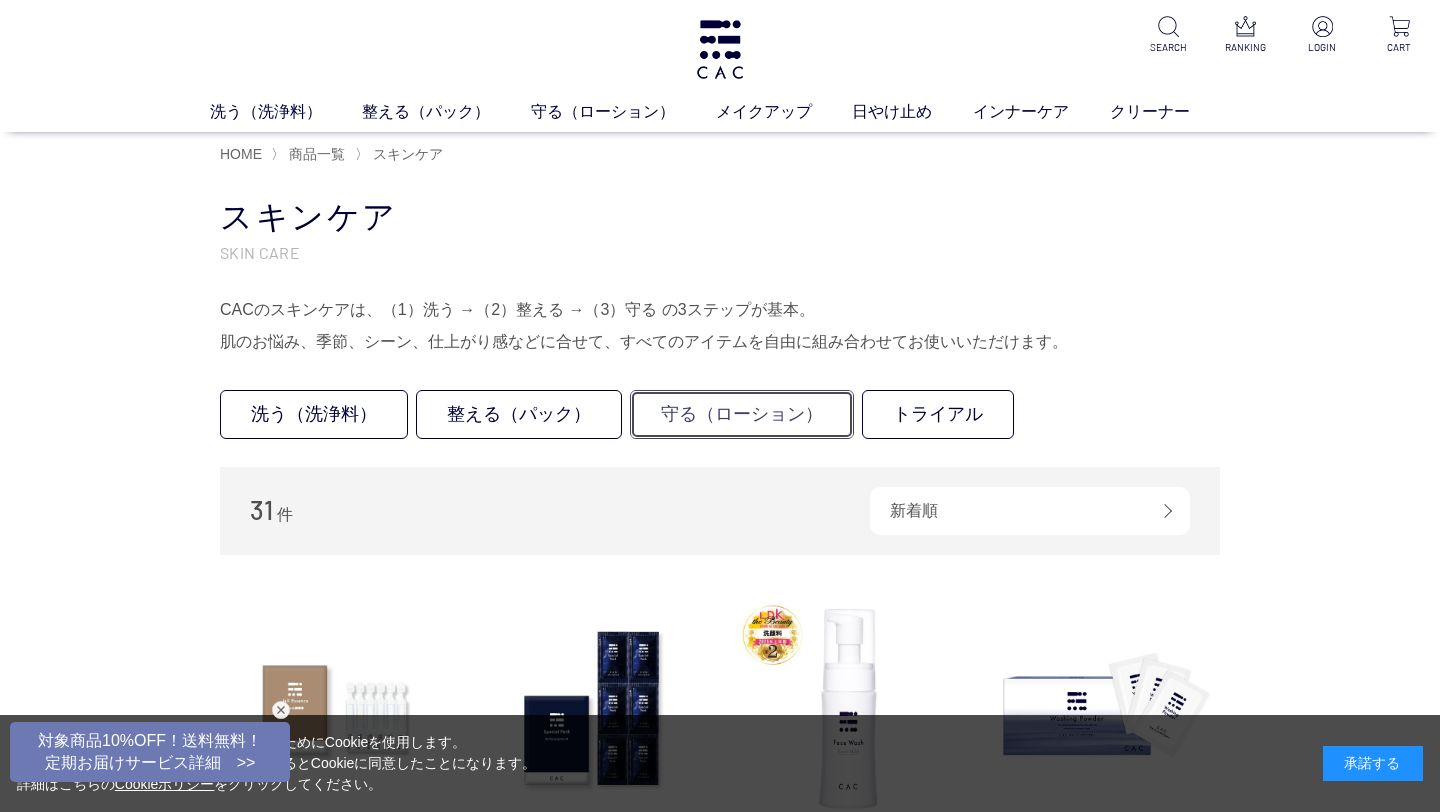 click on "守る（ローション）" at bounding box center (742, 414) 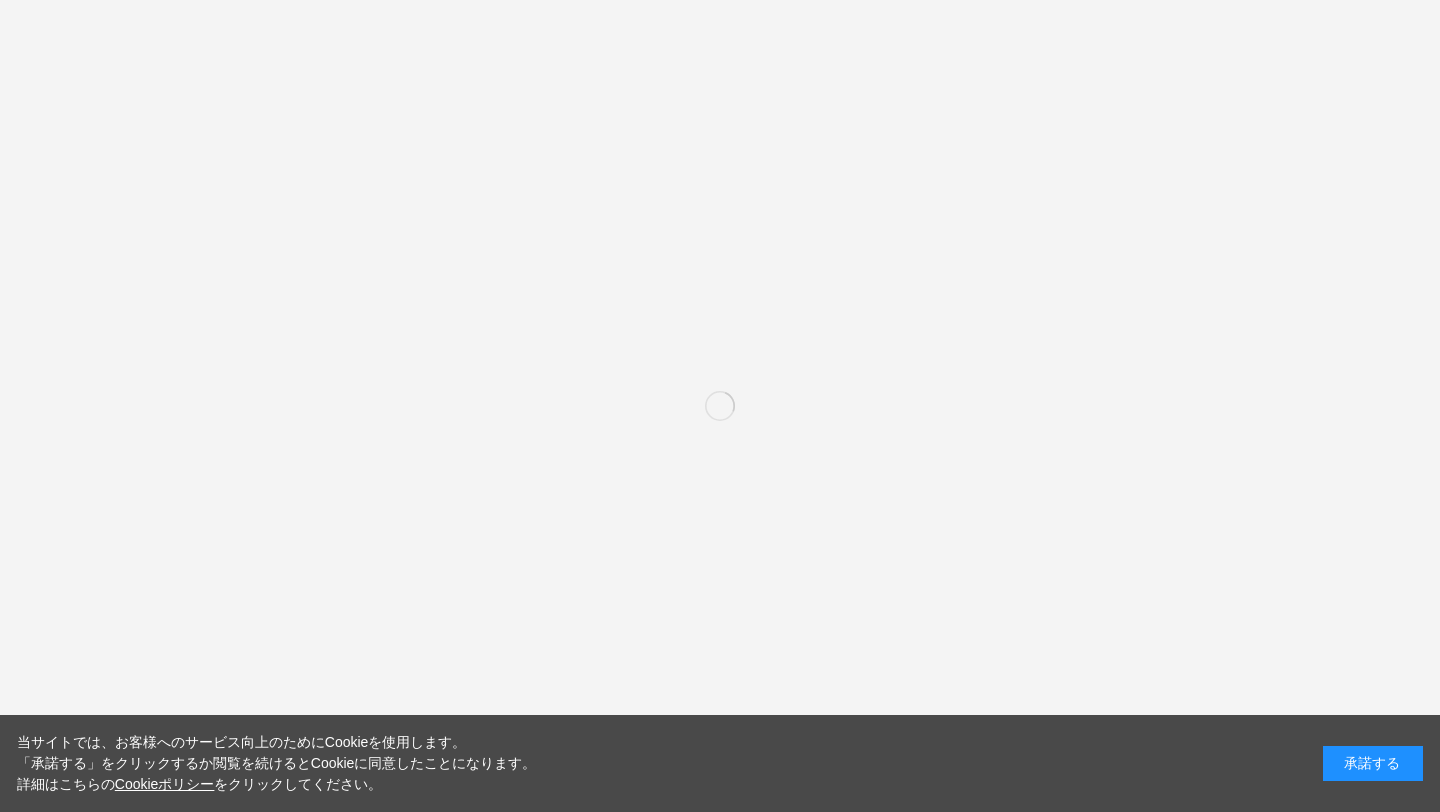 scroll, scrollTop: 0, scrollLeft: 0, axis: both 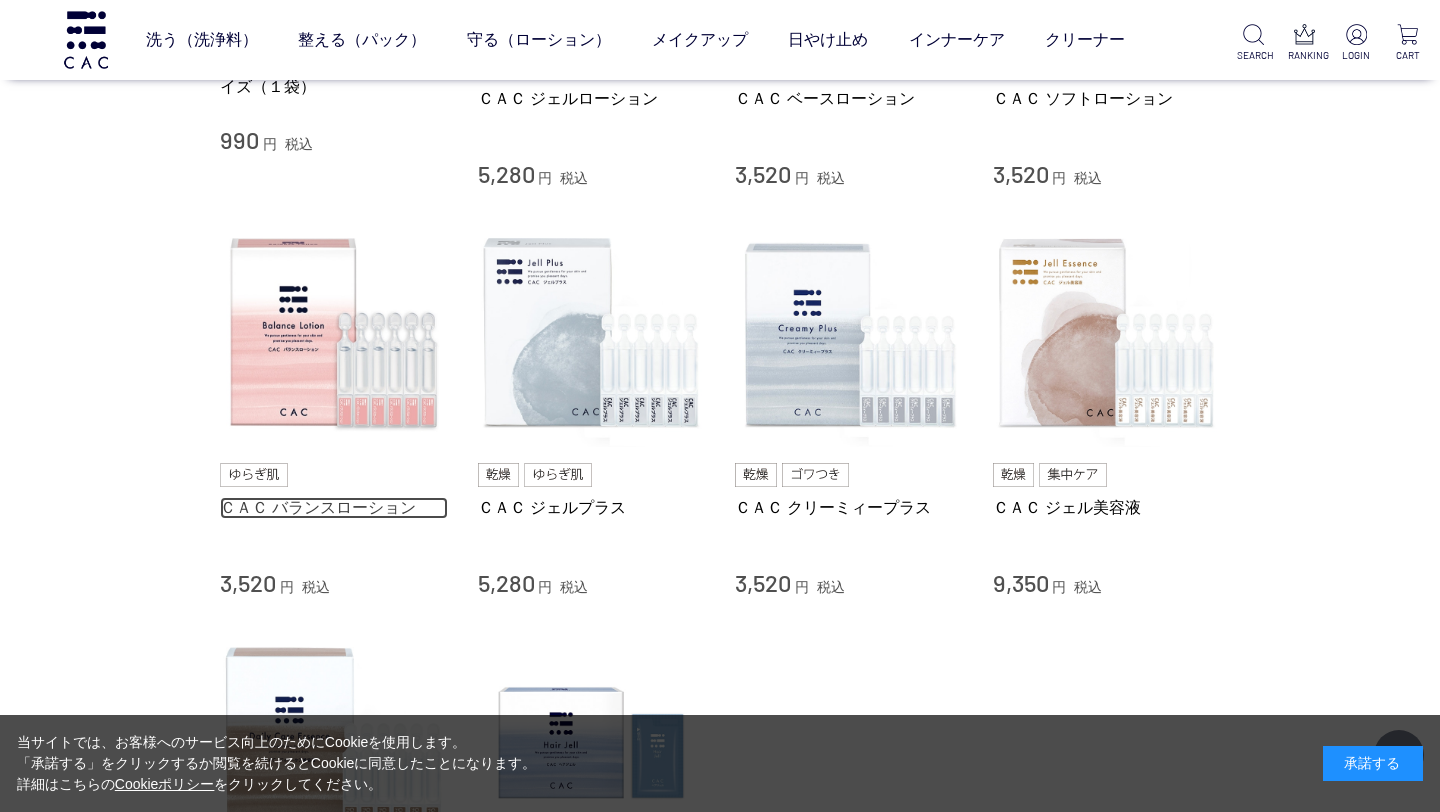 click on "ＣＡＣ バランスローション" at bounding box center (334, 507) 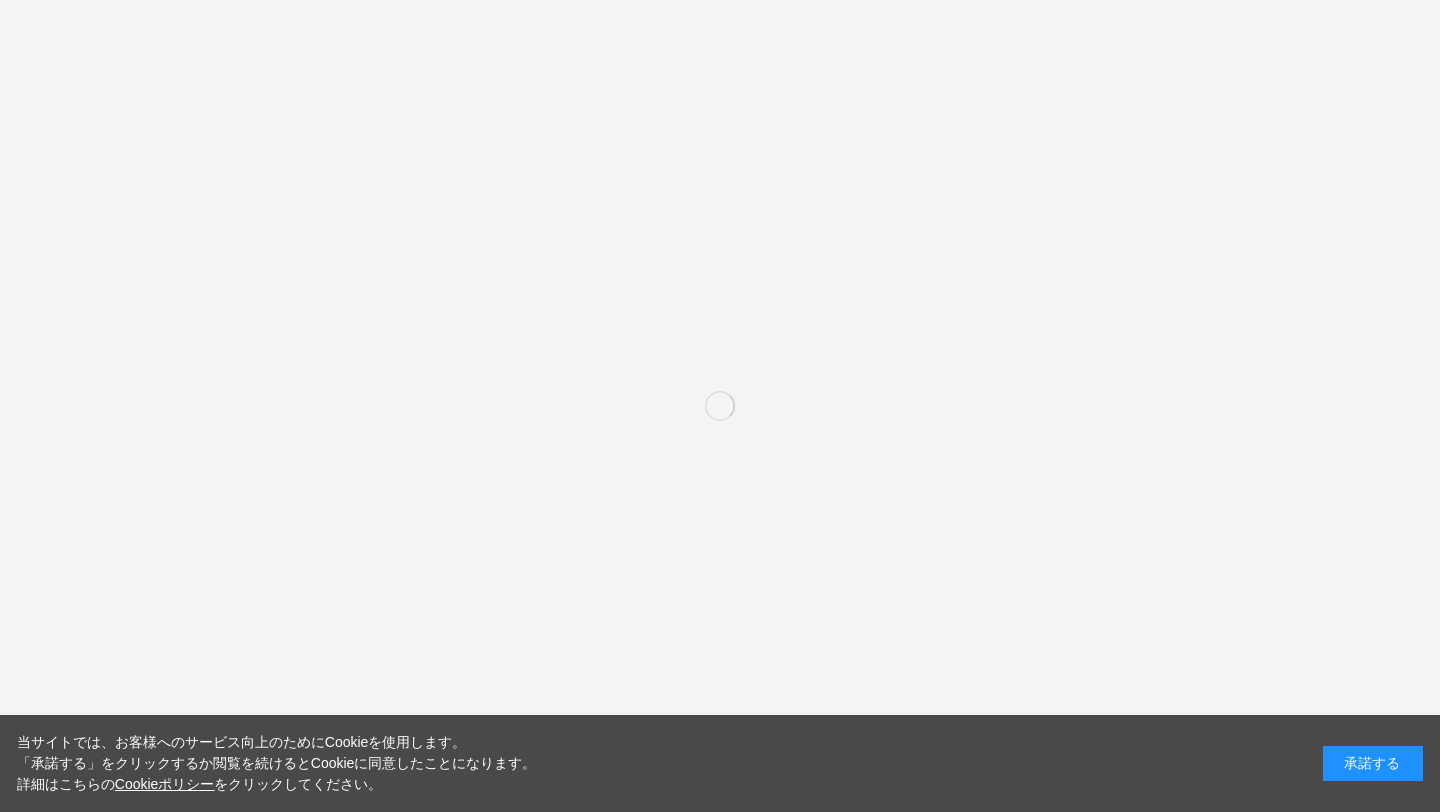 scroll, scrollTop: 0, scrollLeft: 0, axis: both 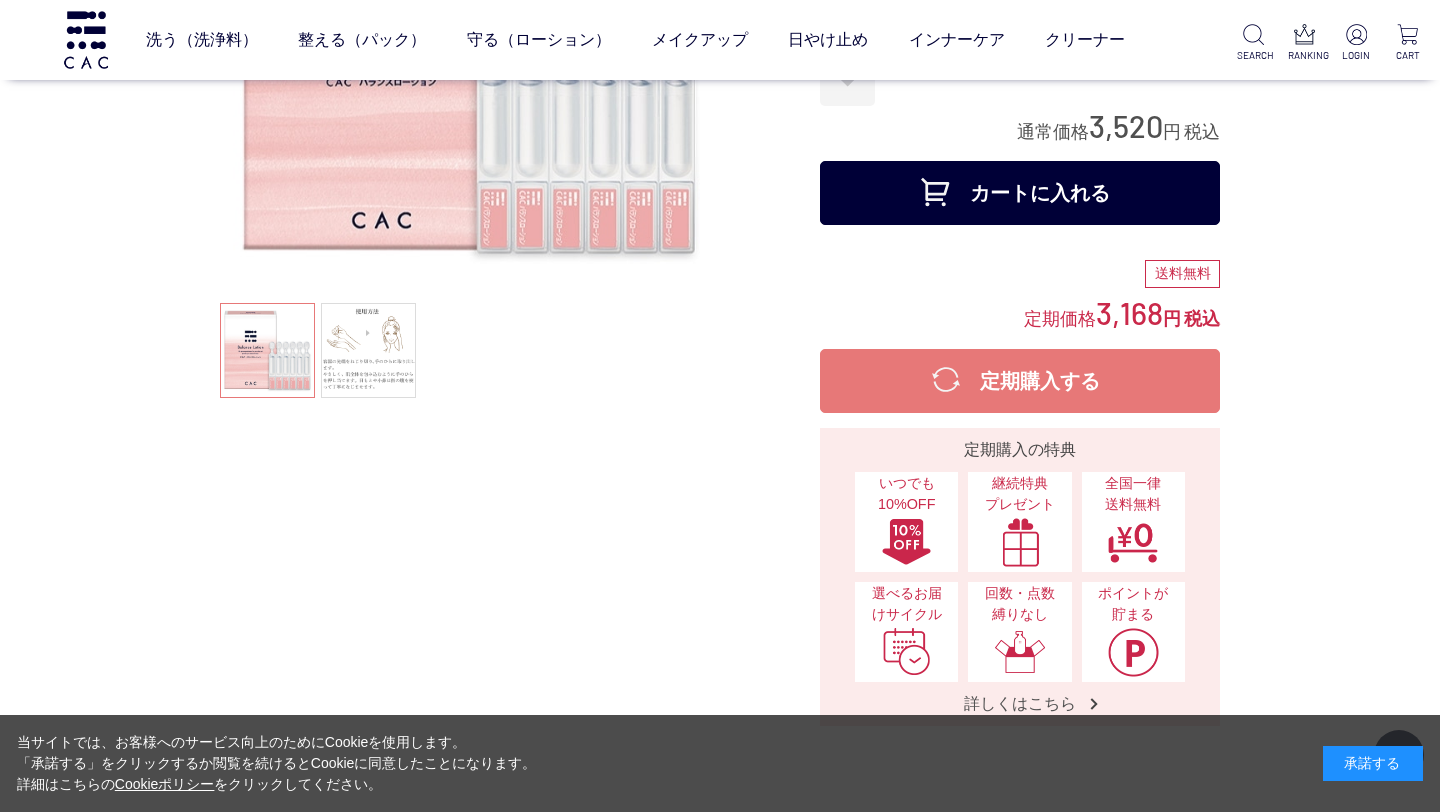 click on "定期購入する" at bounding box center [1020, 381] 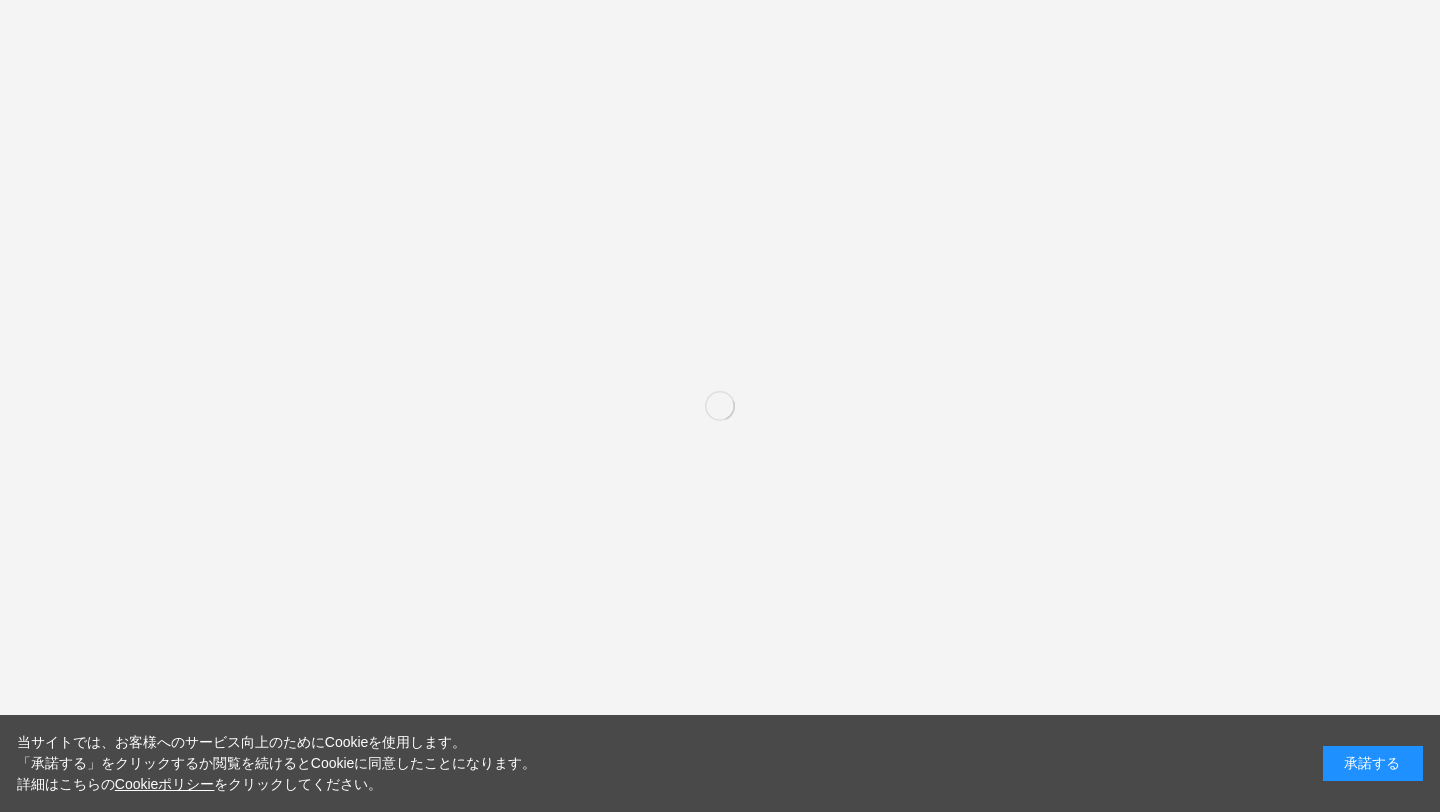 scroll, scrollTop: 0, scrollLeft: 0, axis: both 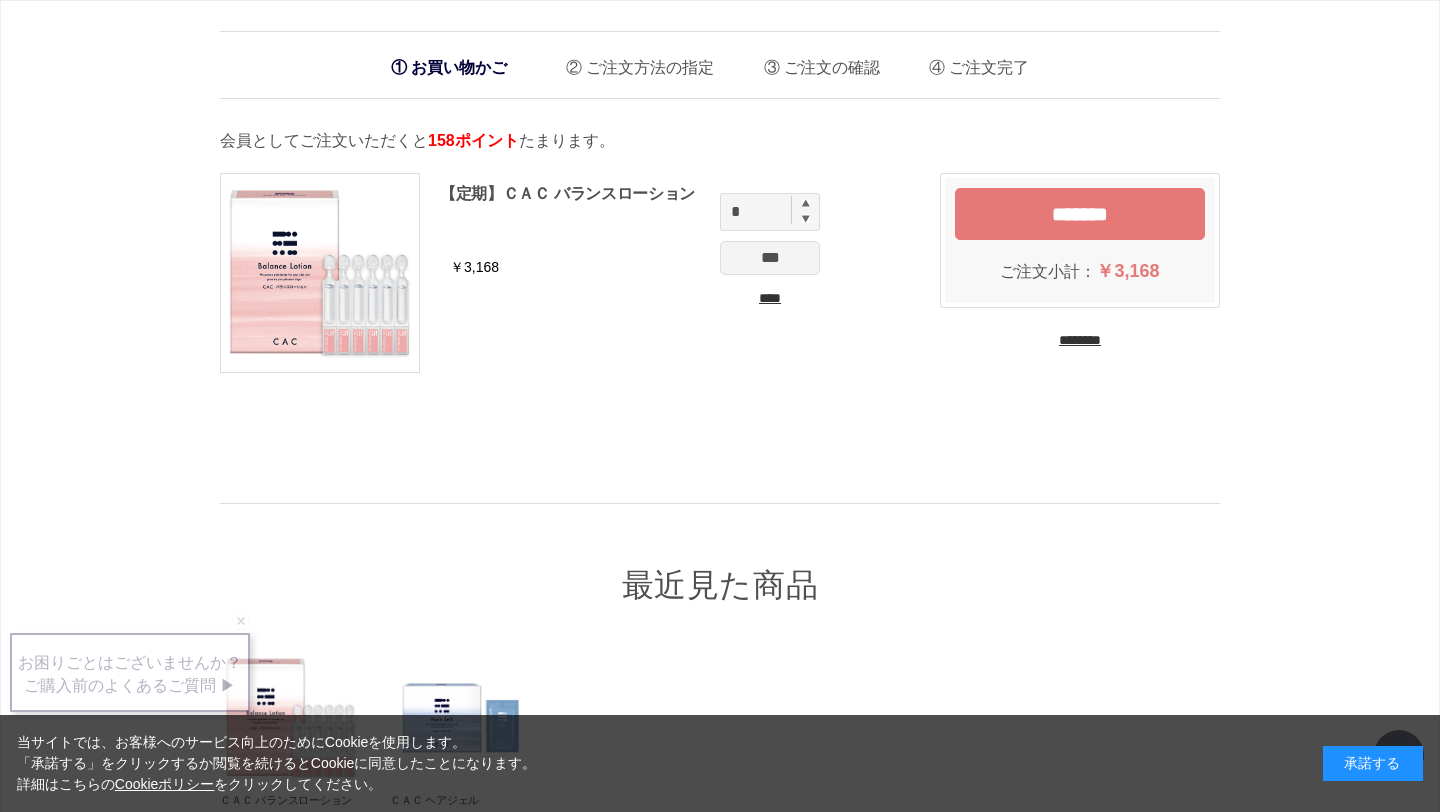 click on "*******" at bounding box center [1080, 214] 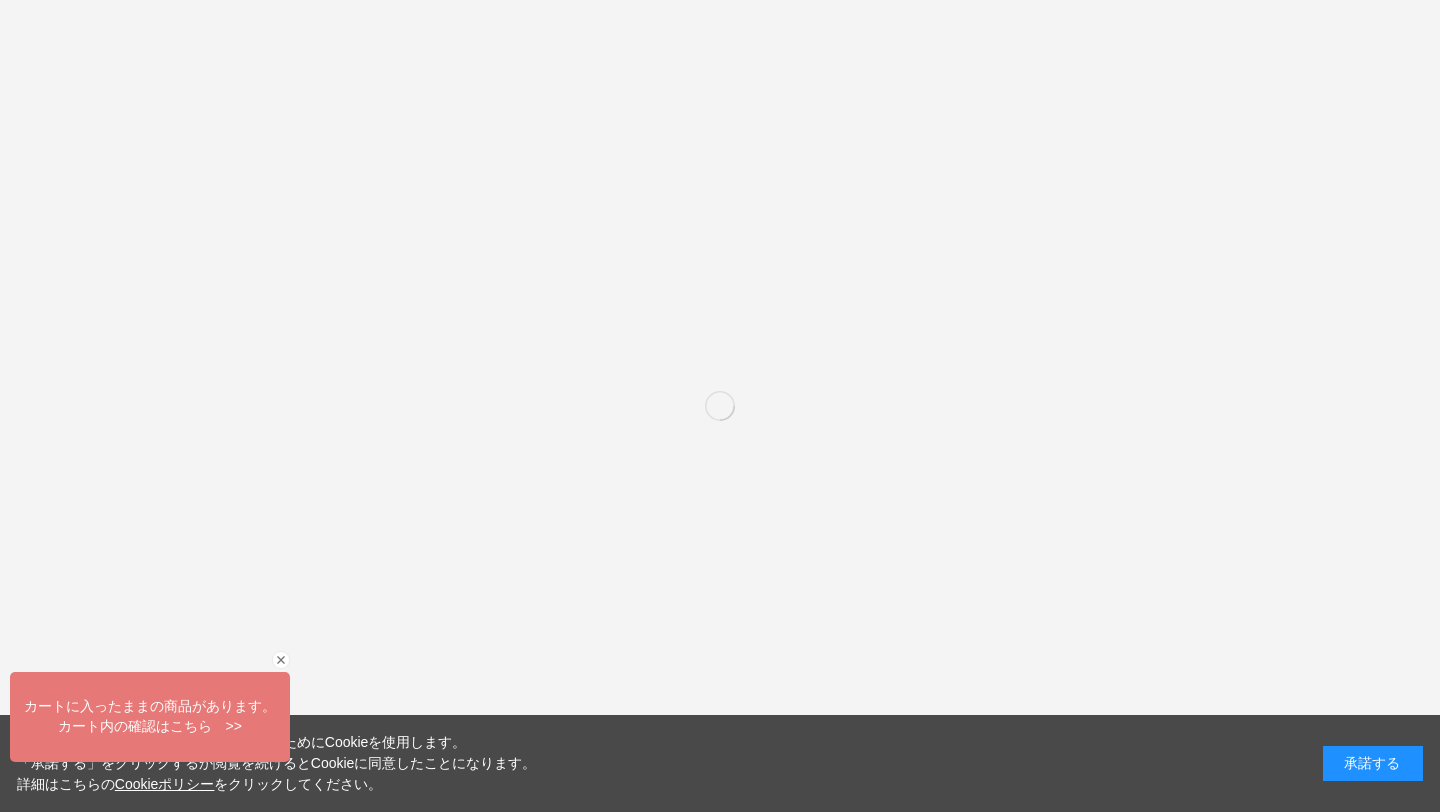 scroll, scrollTop: 0, scrollLeft: 0, axis: both 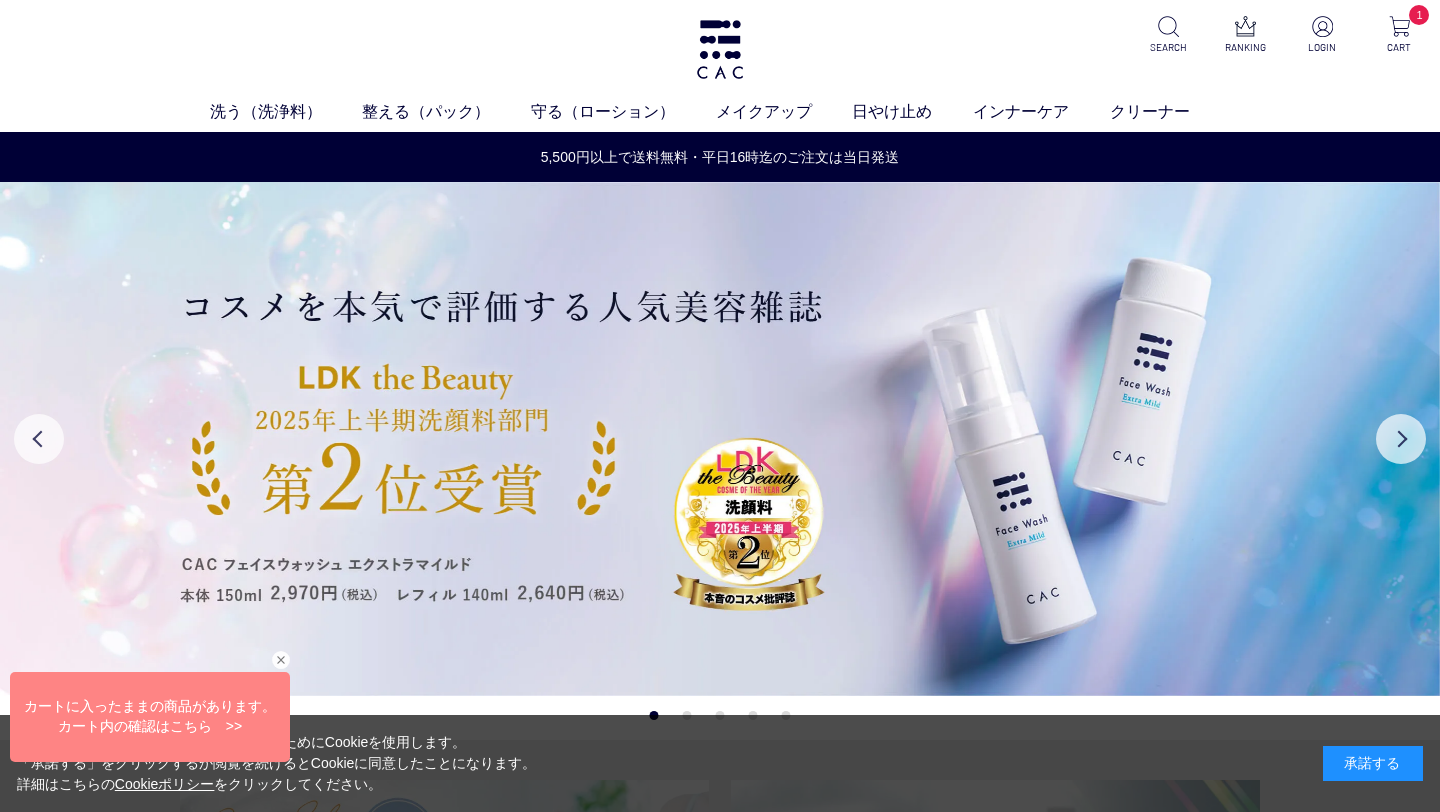click at bounding box center [147, 721] 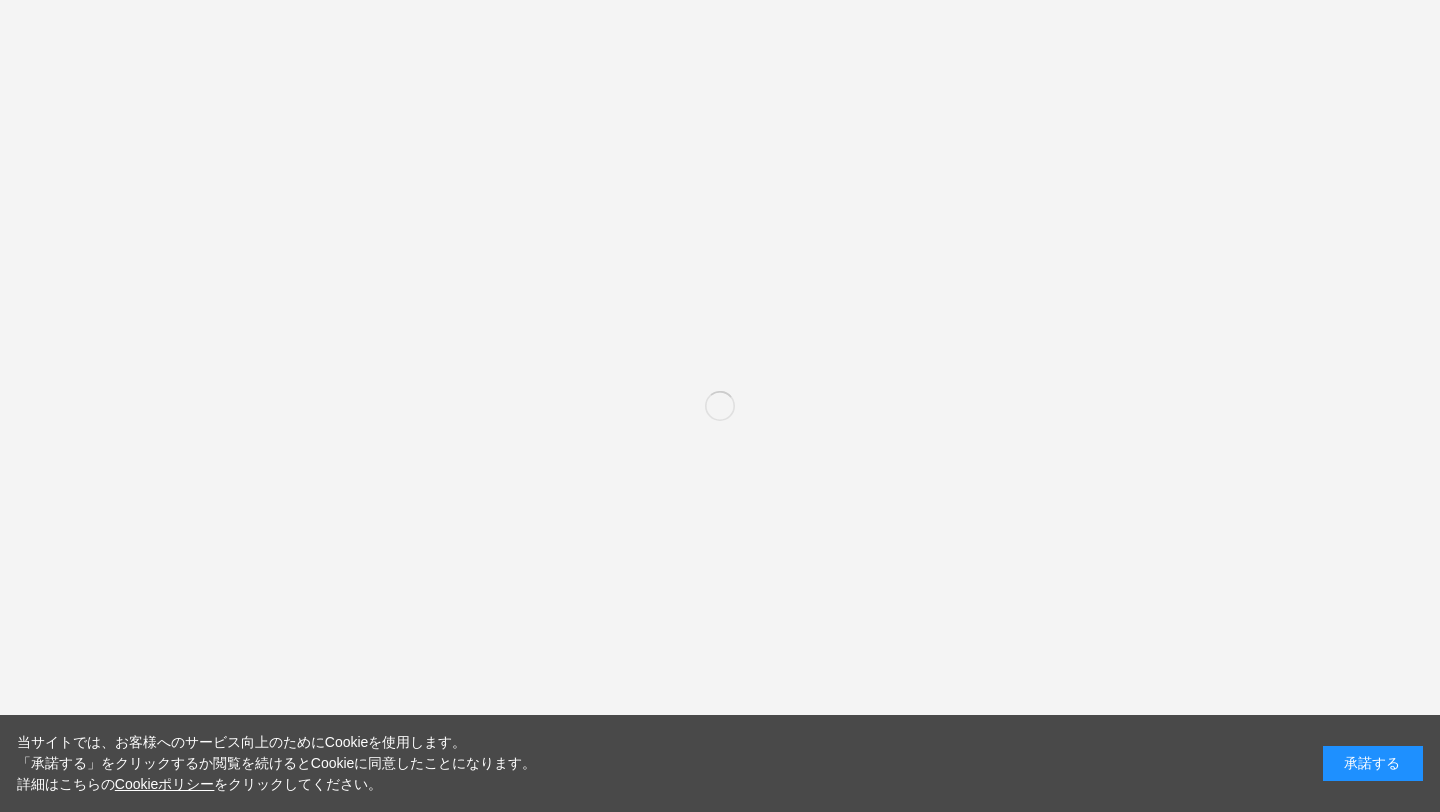 scroll, scrollTop: 0, scrollLeft: 0, axis: both 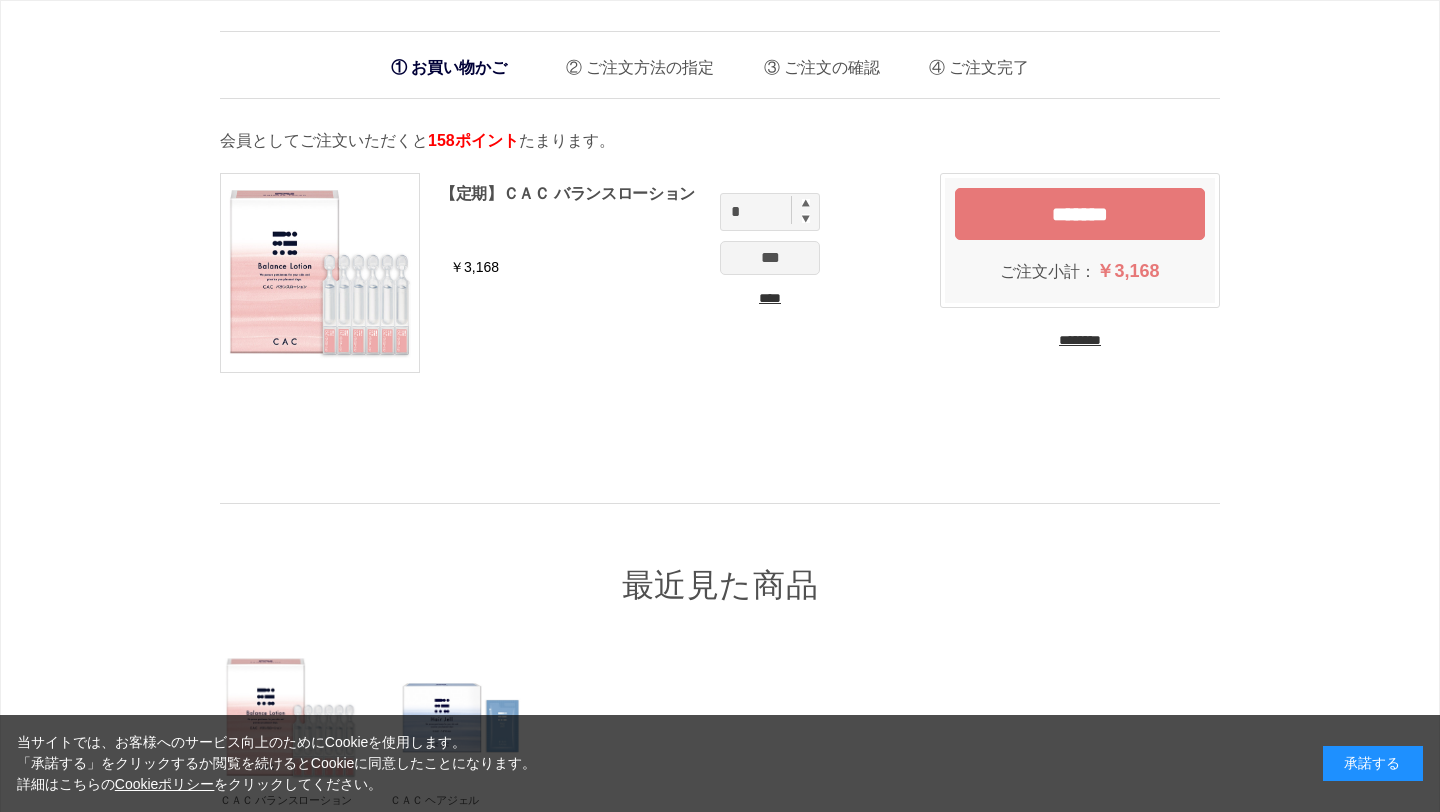 click on "*******" at bounding box center (1080, 214) 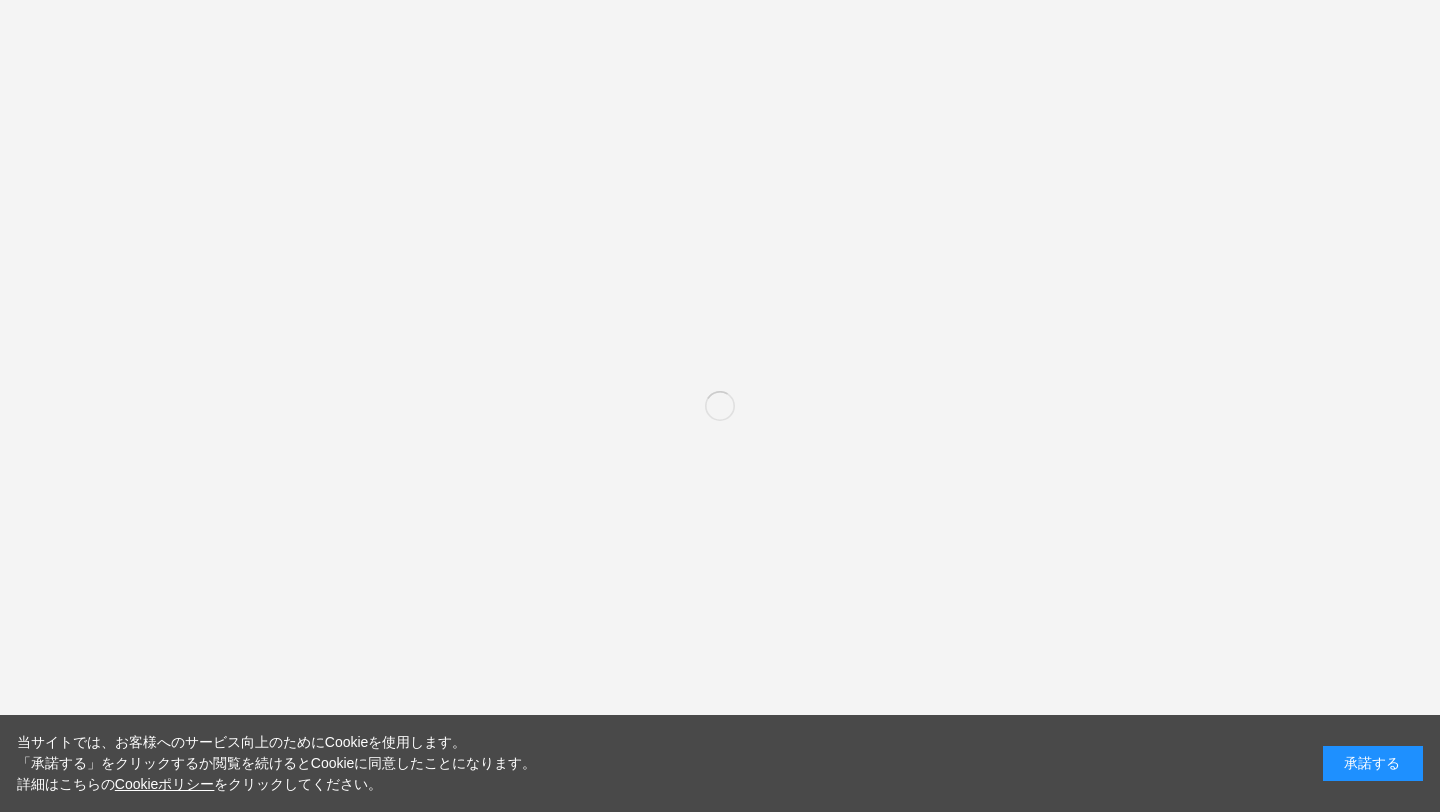 scroll, scrollTop: 0, scrollLeft: 0, axis: both 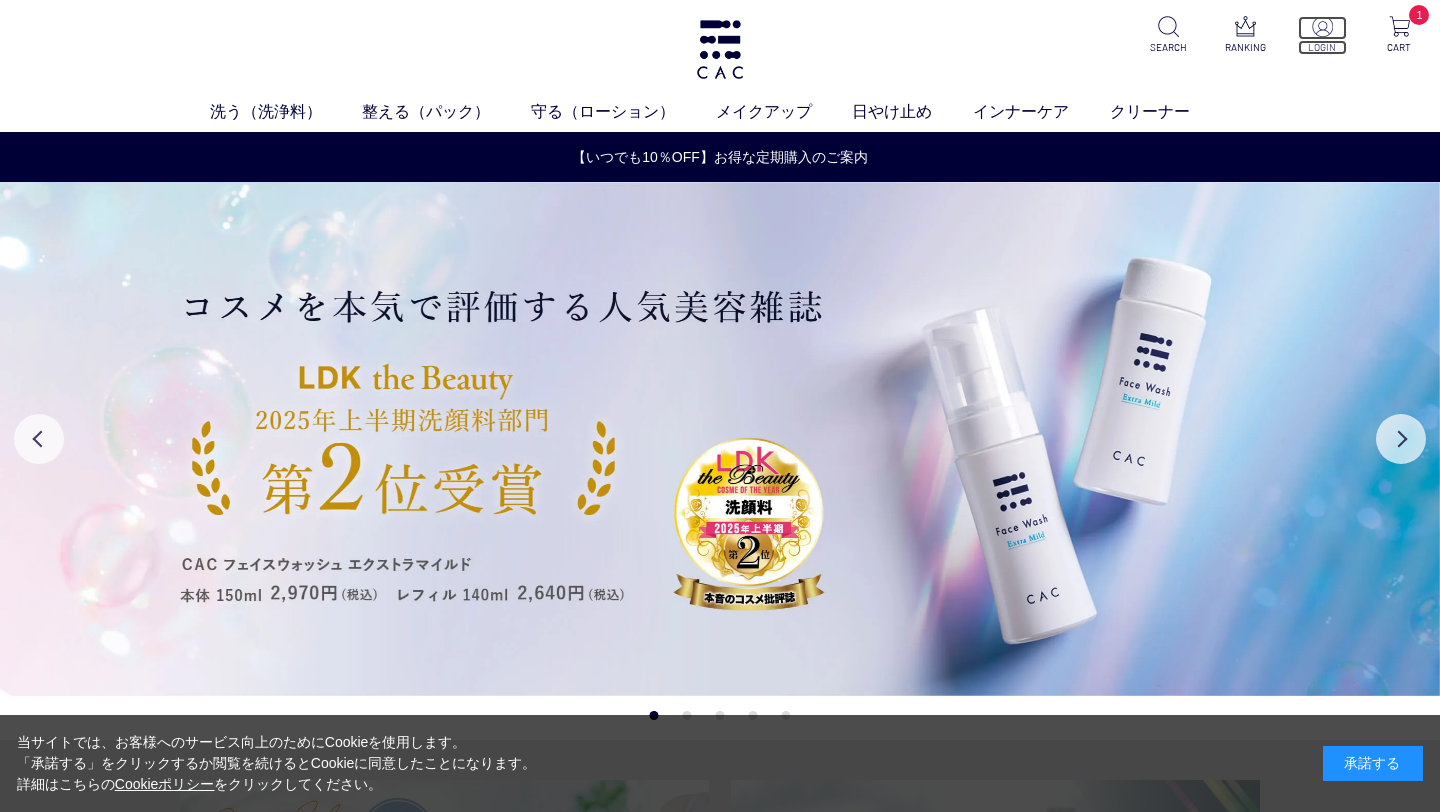 click at bounding box center (1322, 26) 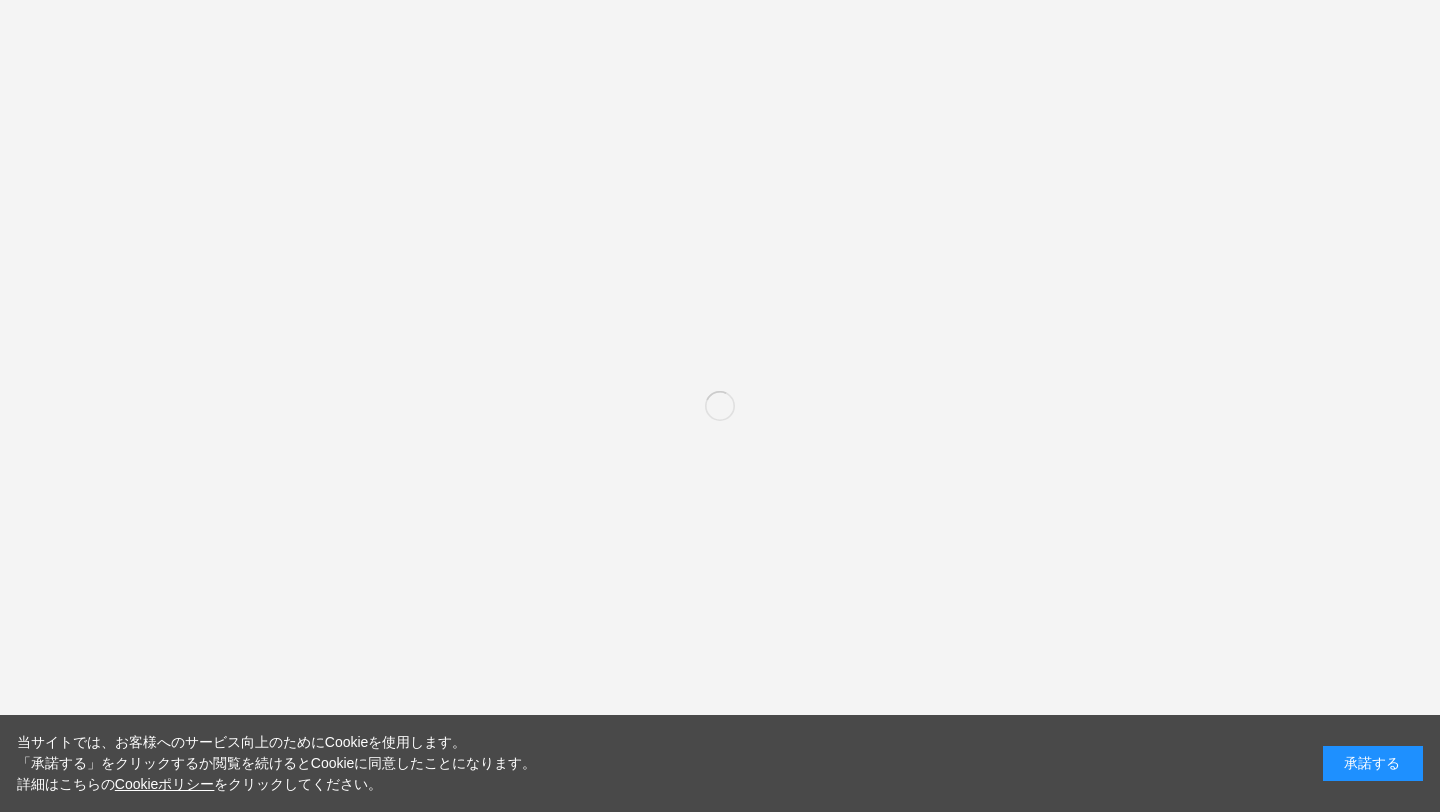 scroll, scrollTop: 0, scrollLeft: 0, axis: both 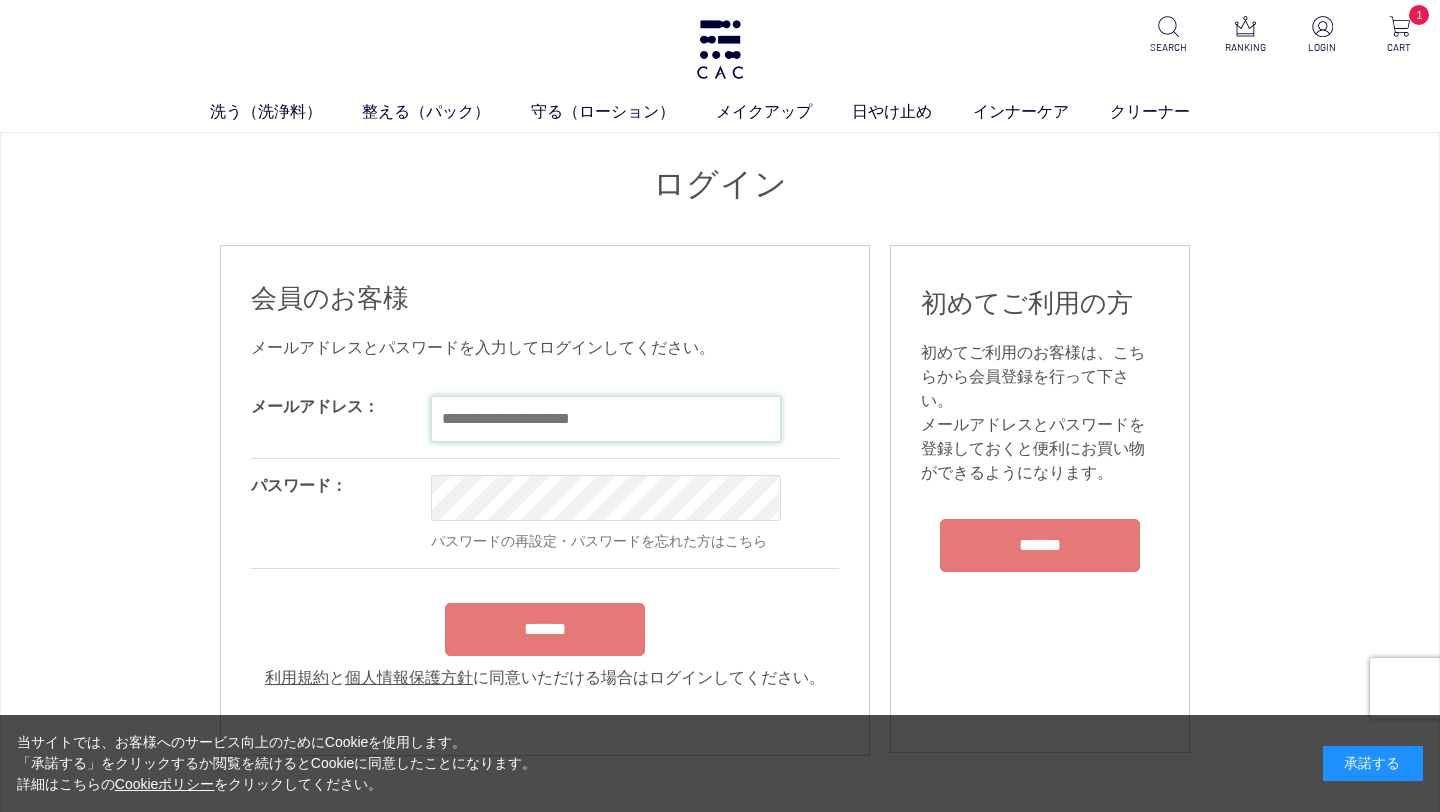 click at bounding box center [606, 419] 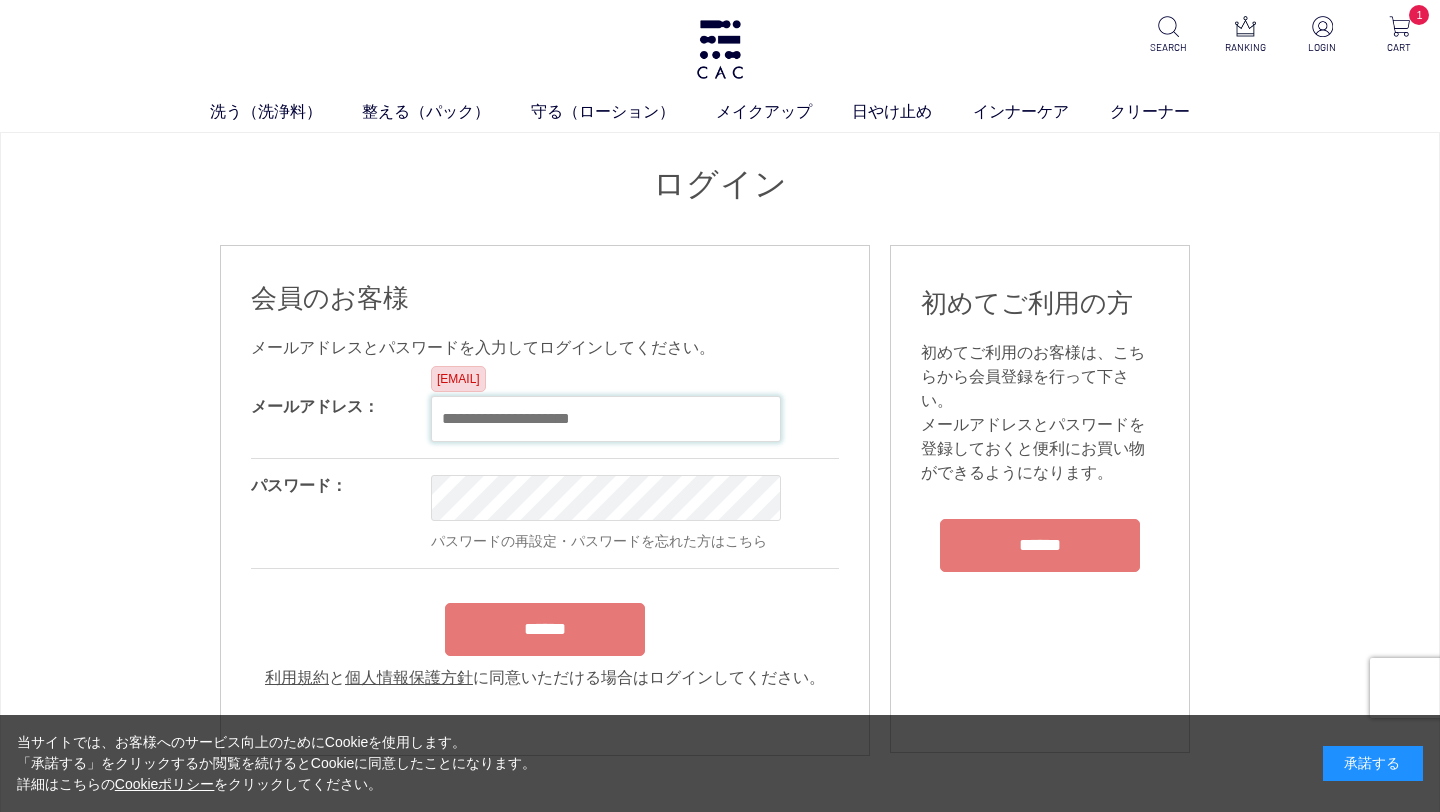 click at bounding box center [606, 419] 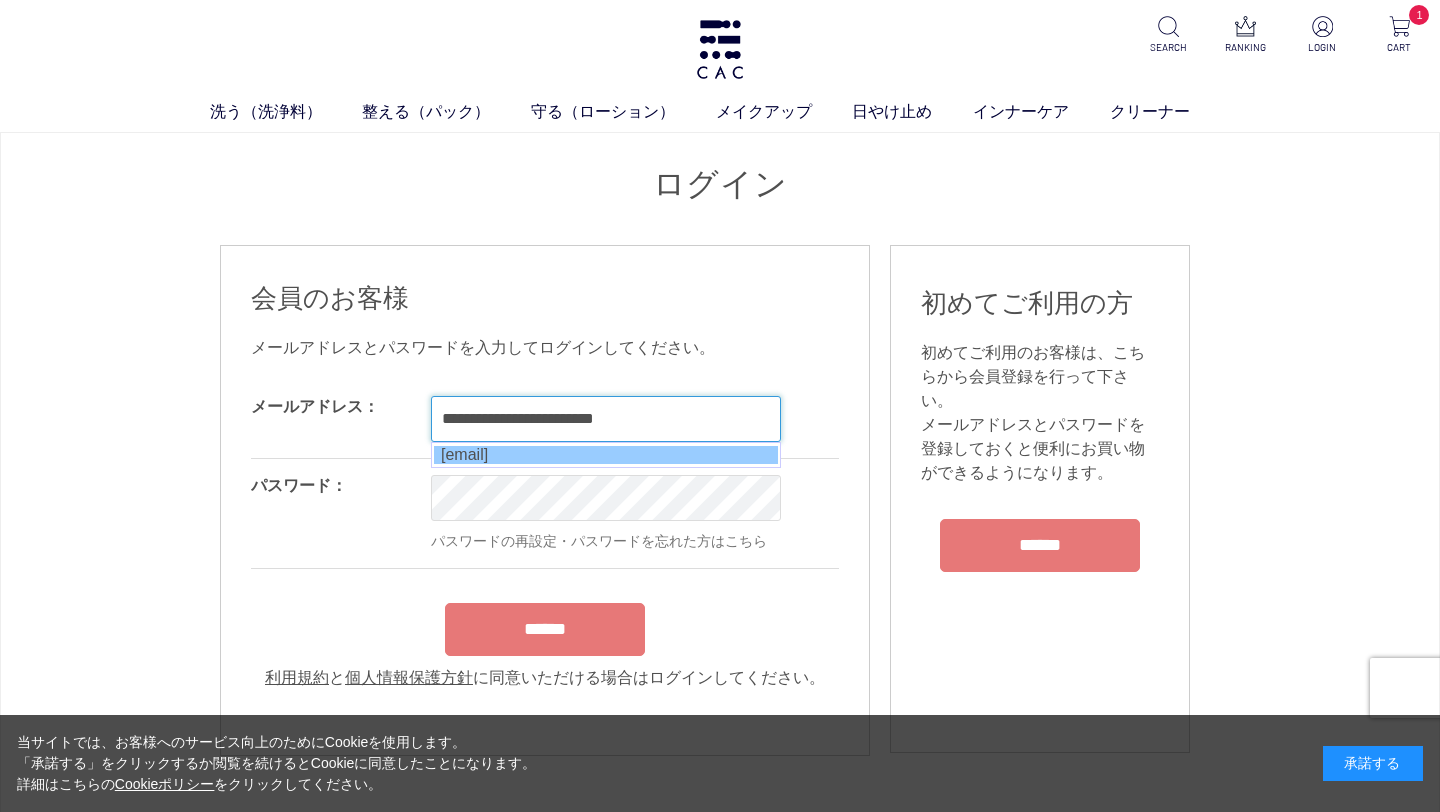 type on "**********" 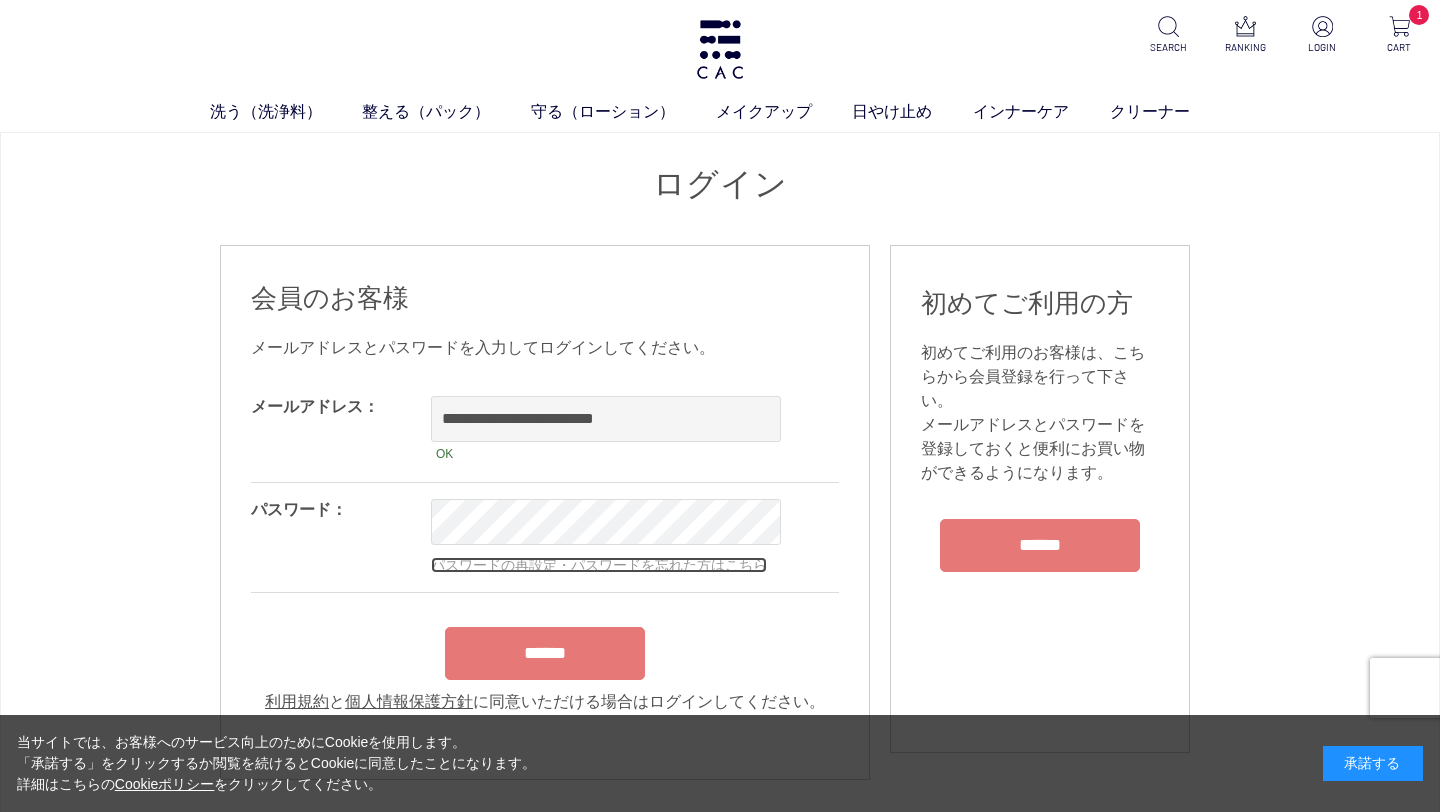 click on "パスワードの再設定・パスワードを忘れた方はこちら" at bounding box center (599, 565) 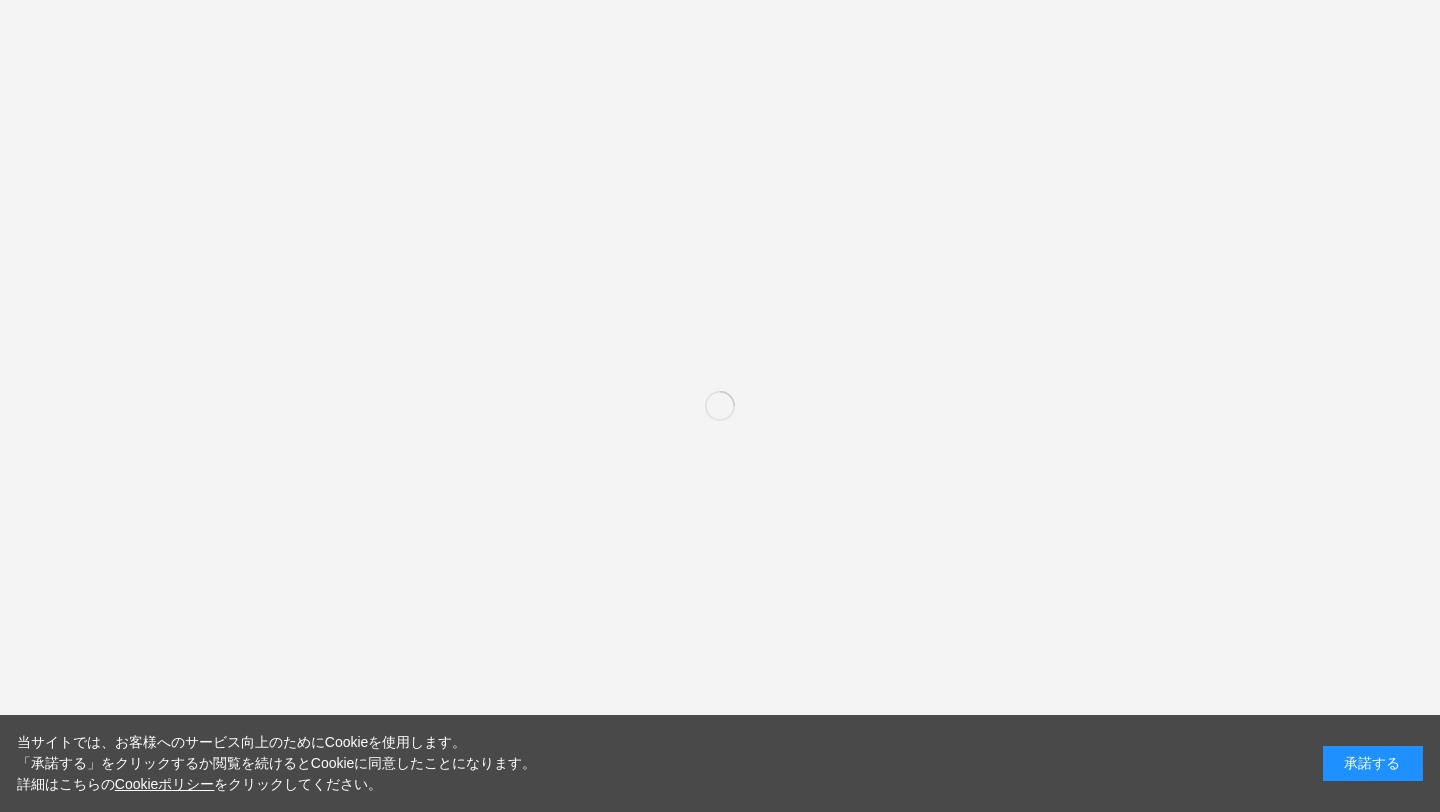 scroll, scrollTop: 0, scrollLeft: 0, axis: both 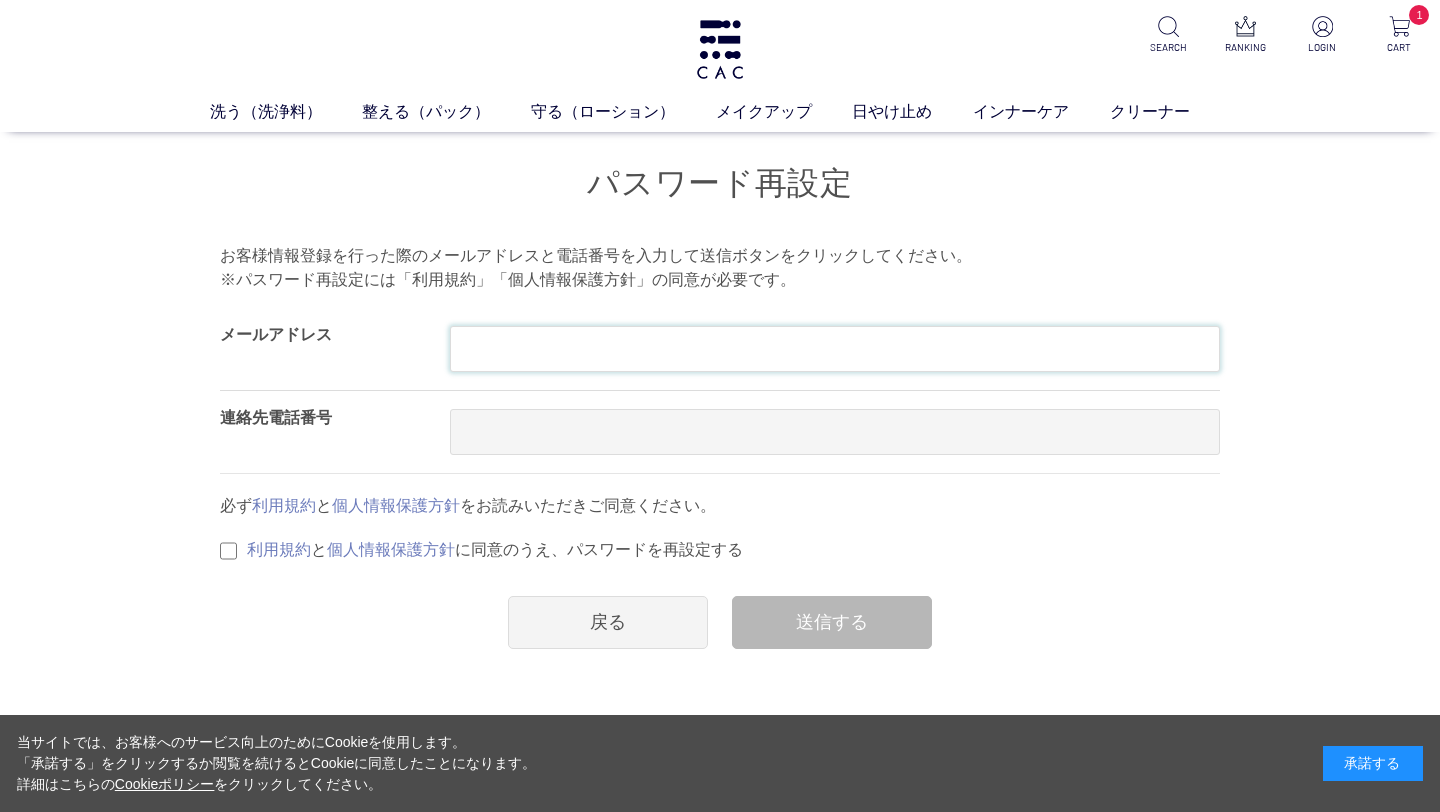 click at bounding box center (835, 349) 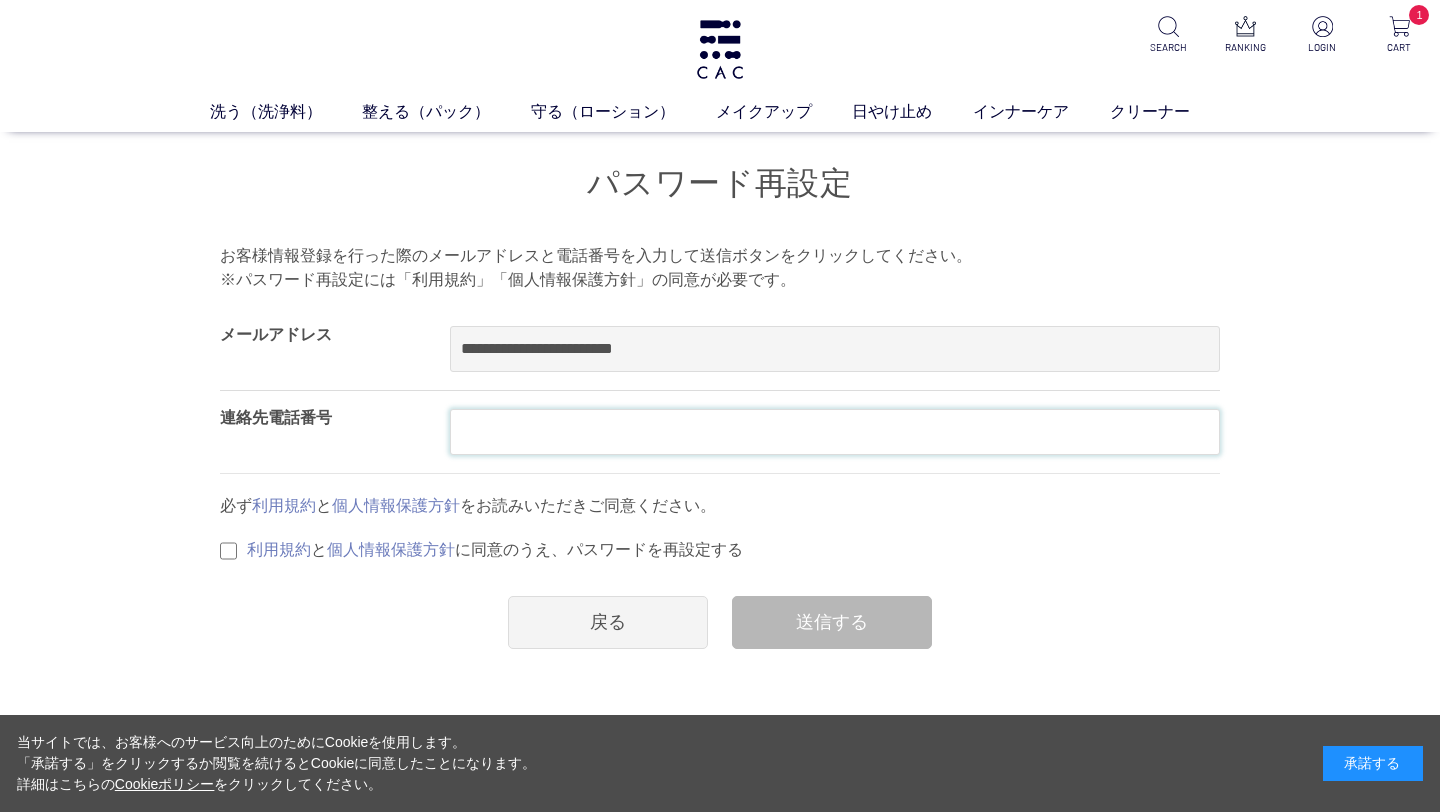 click at bounding box center (835, 432) 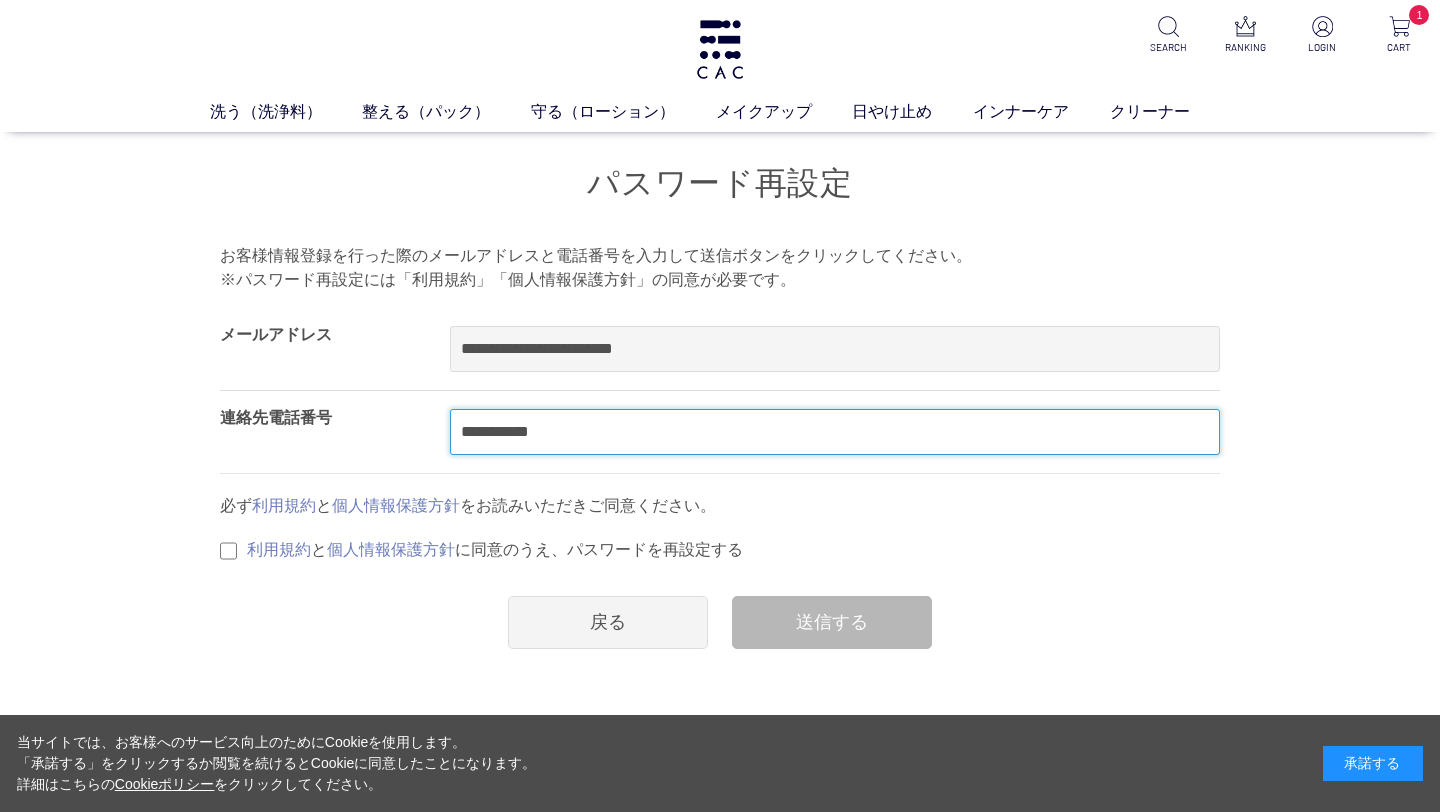 type on "**********" 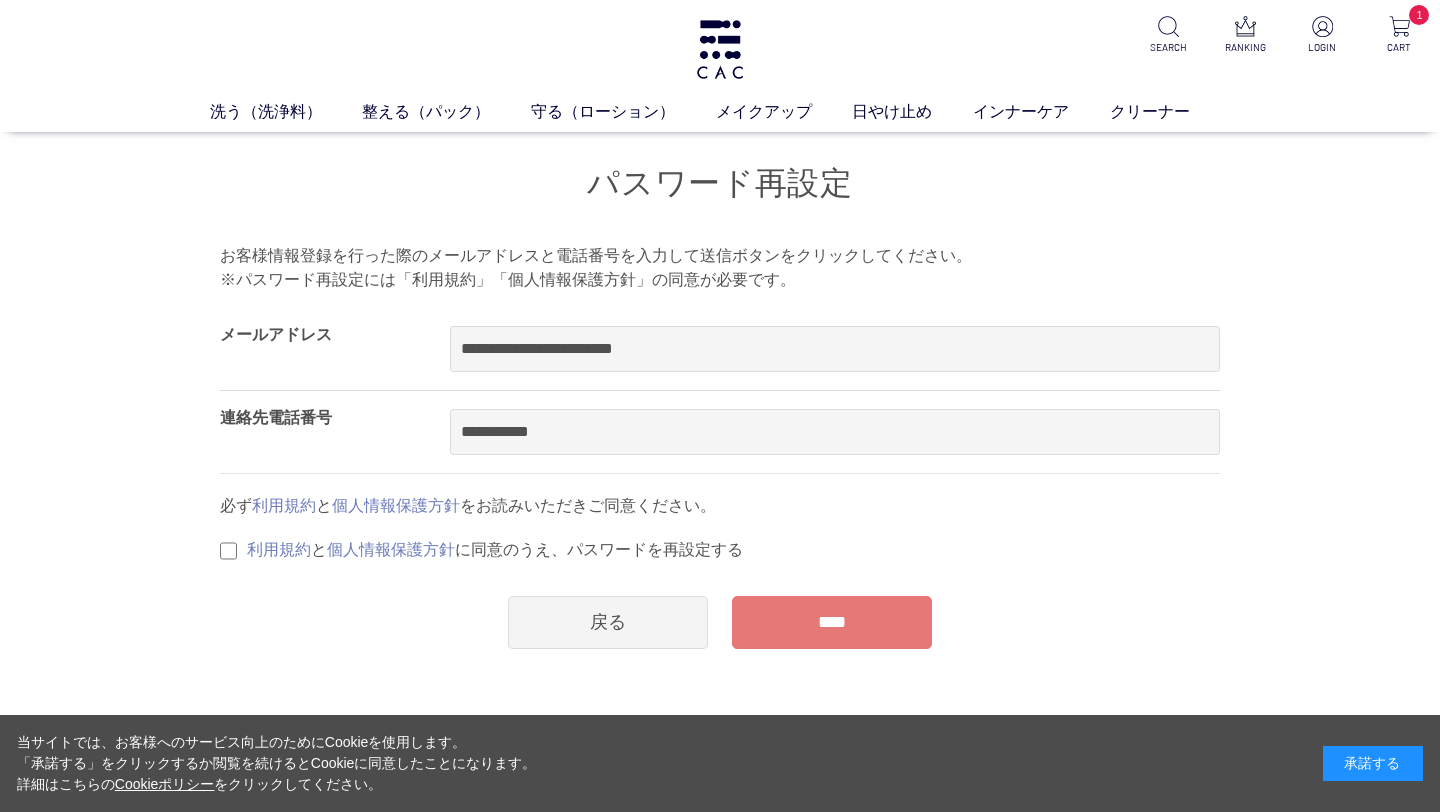click on "****" at bounding box center (832, 622) 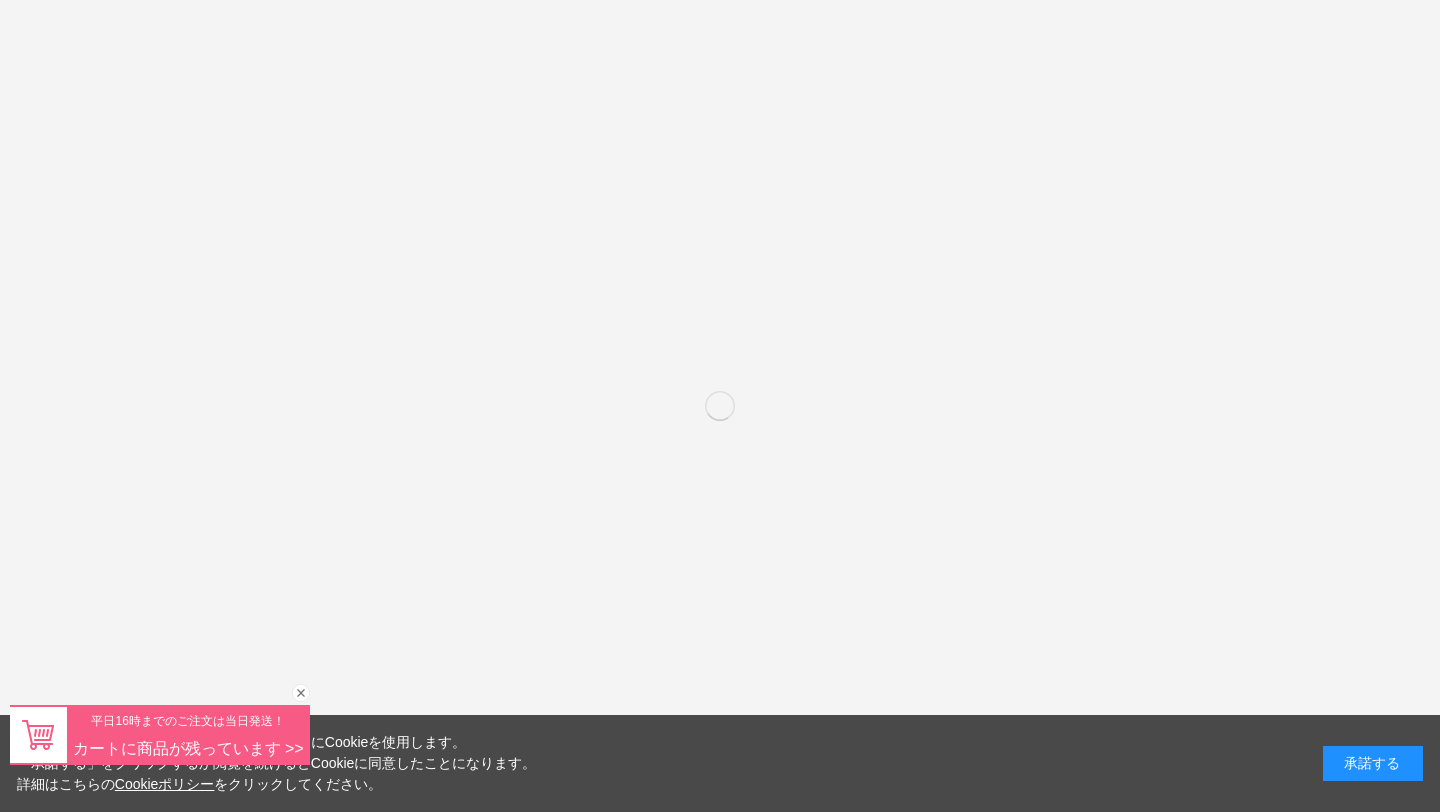 scroll, scrollTop: 0, scrollLeft: 0, axis: both 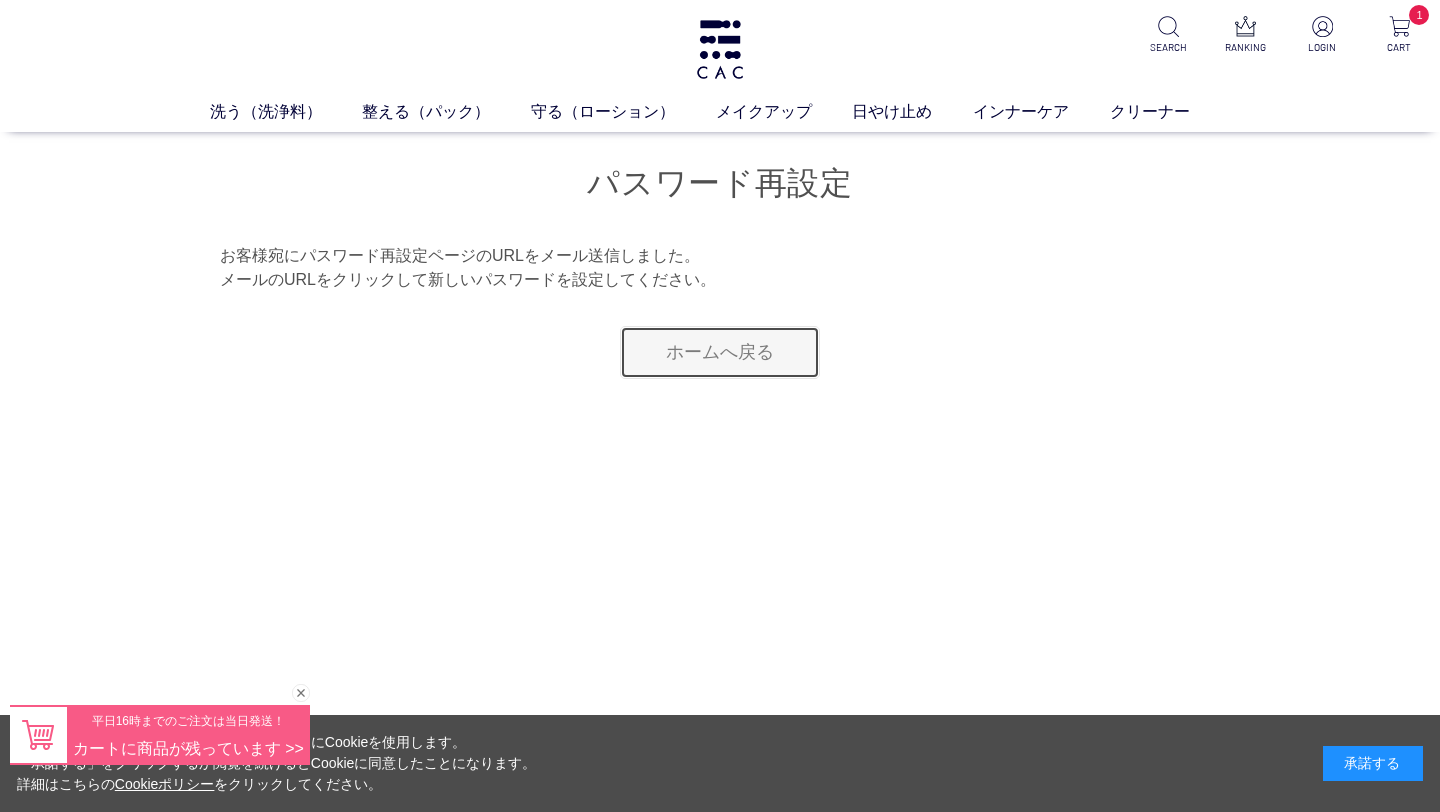 click on "ホームへ戻る" at bounding box center [720, 352] 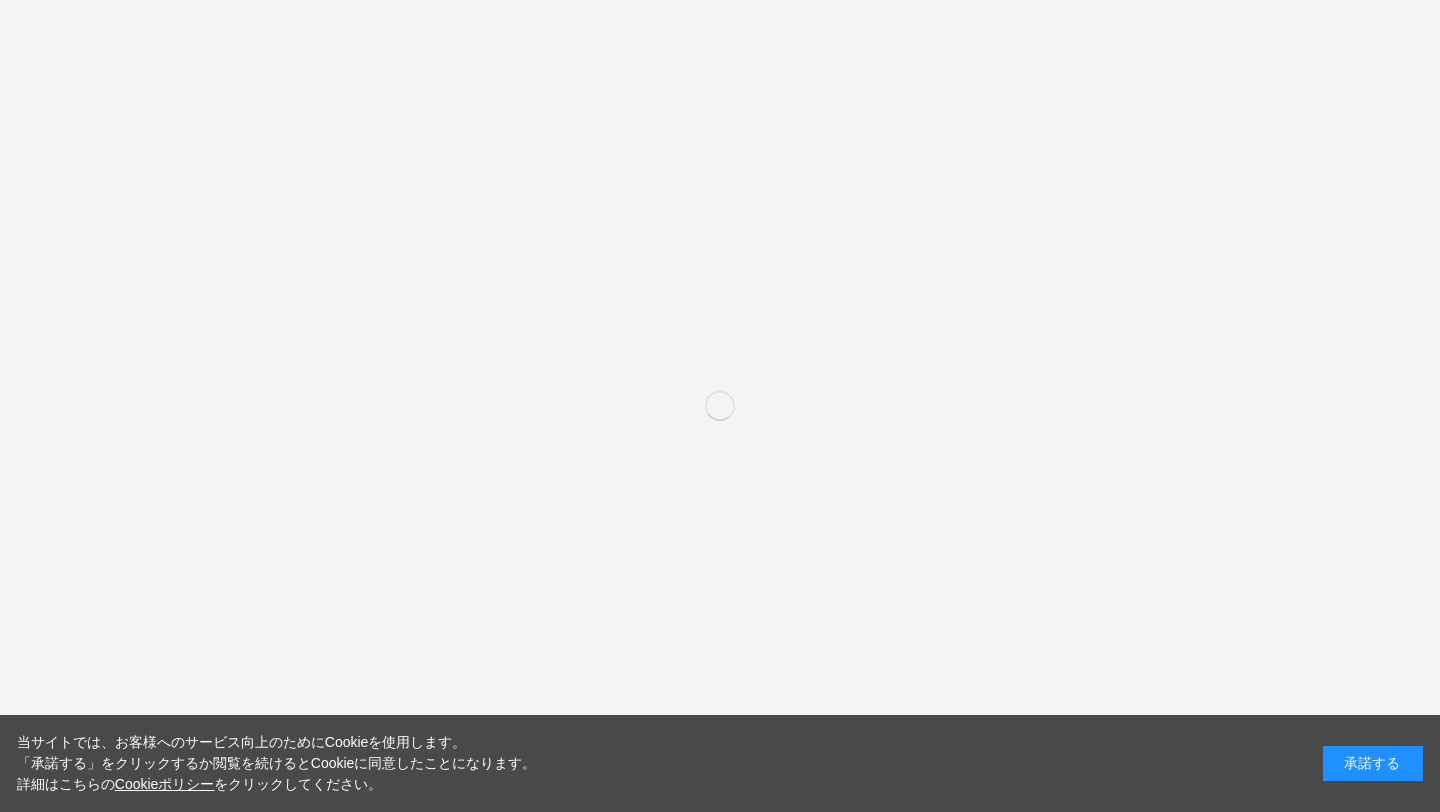 scroll, scrollTop: 0, scrollLeft: 0, axis: both 